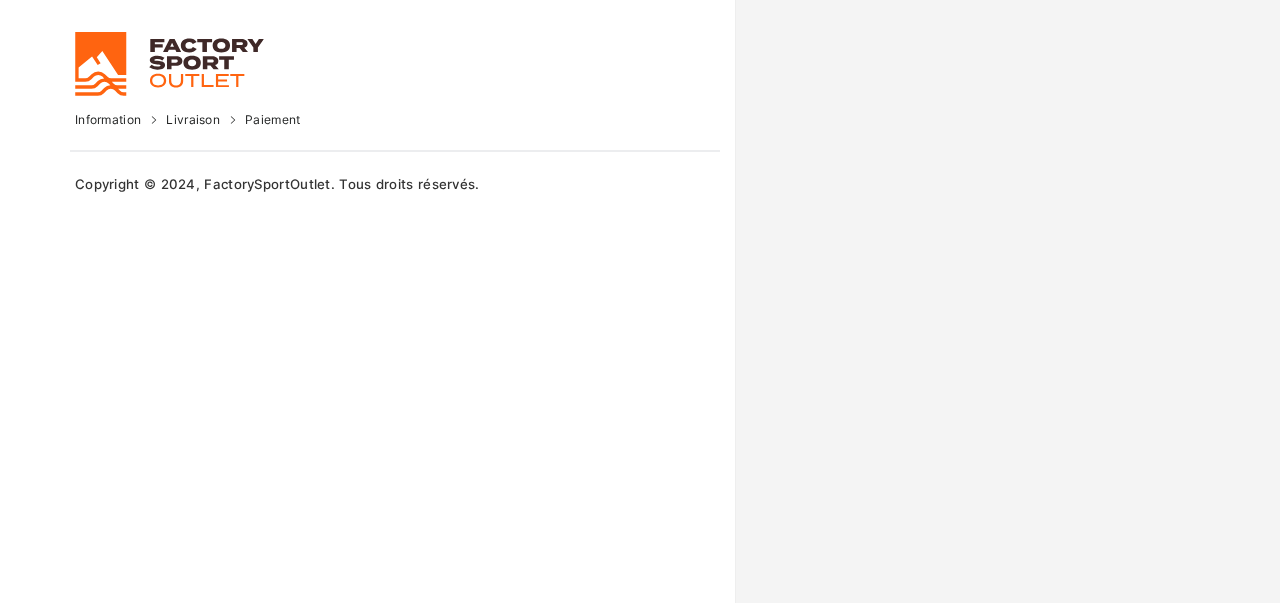 scroll, scrollTop: 0, scrollLeft: 0, axis: both 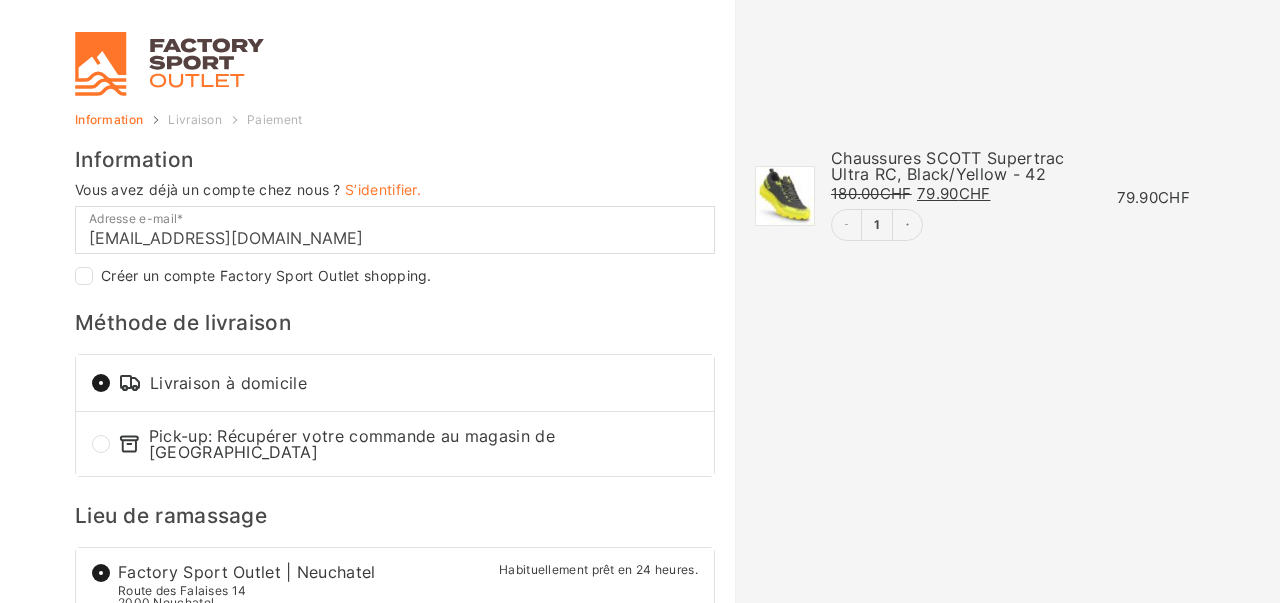 select on "VS" 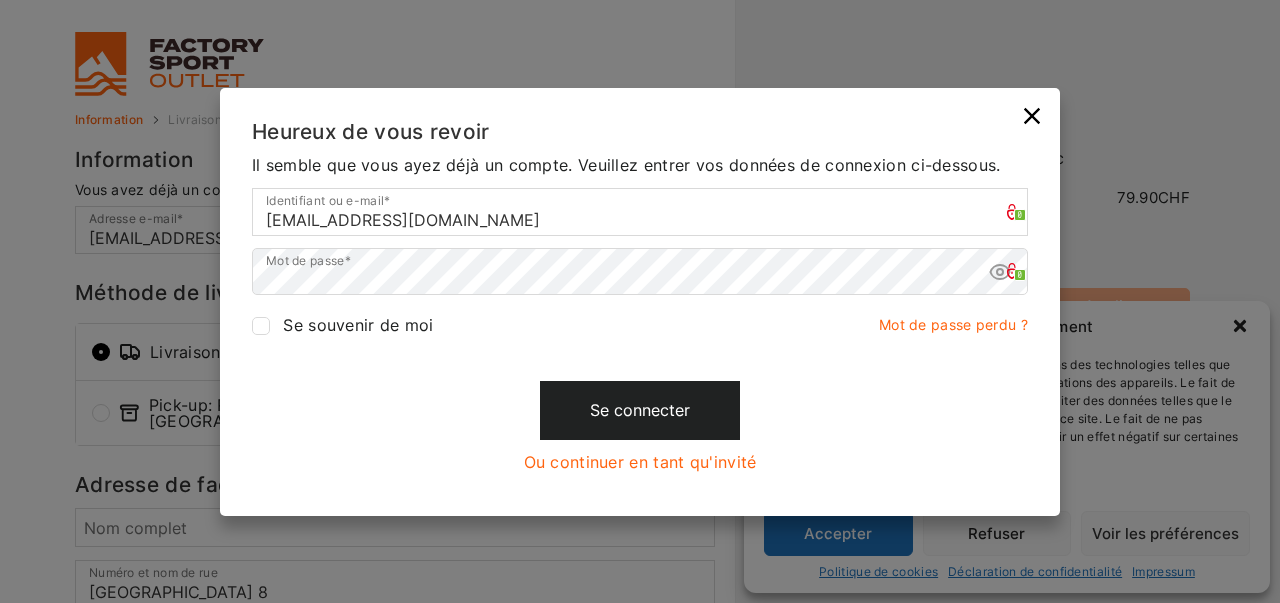 click on "Se connecter" at bounding box center (640, 410) 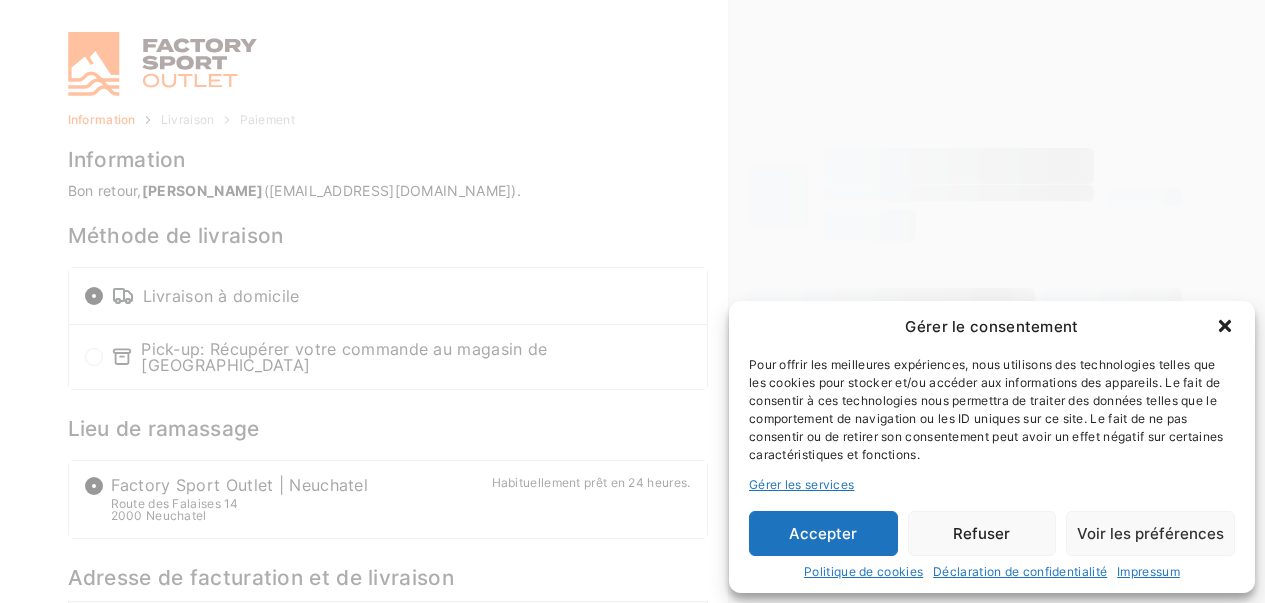 select on "VS" 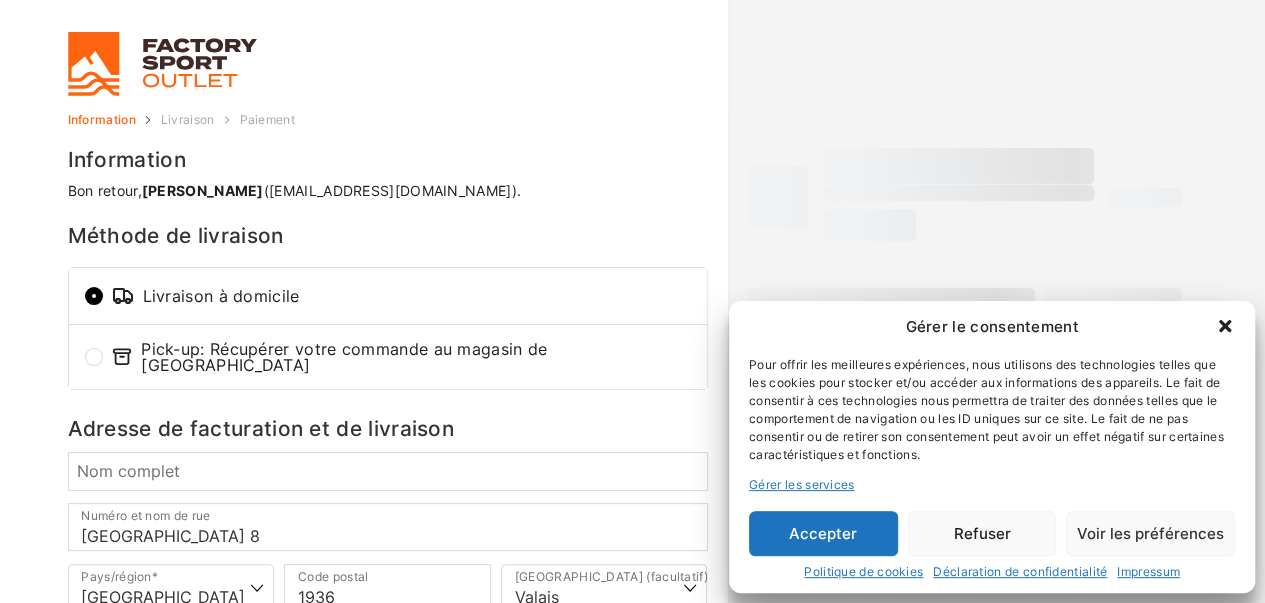 click on "Accepter" at bounding box center (823, 533) 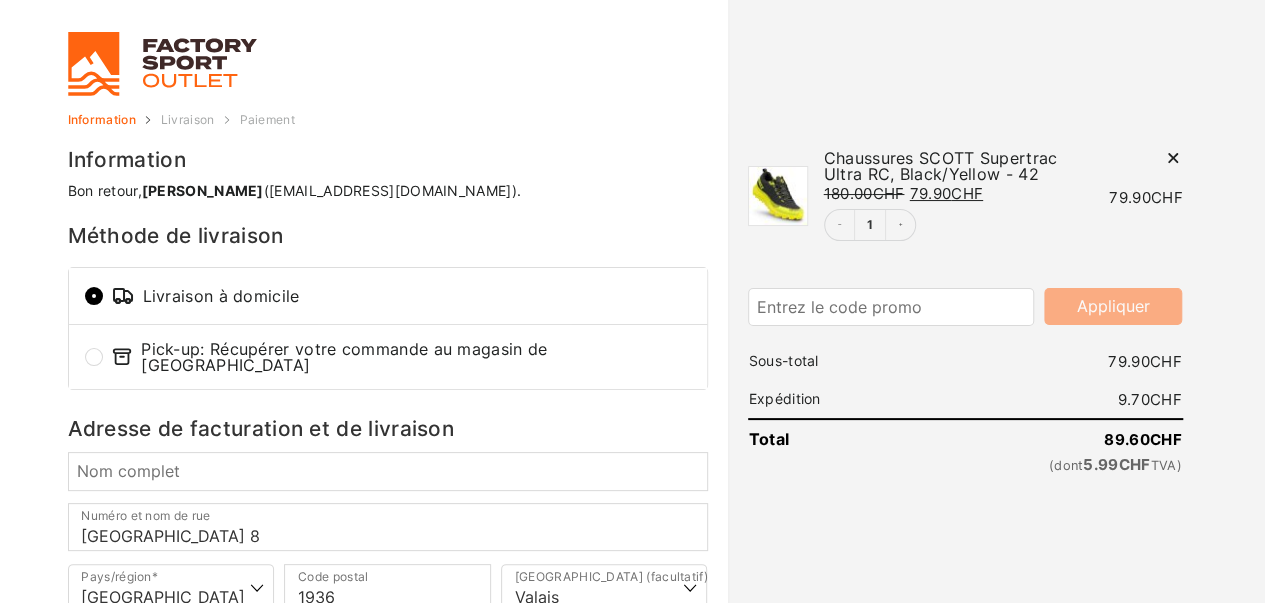 click at bounding box center [778, 196] 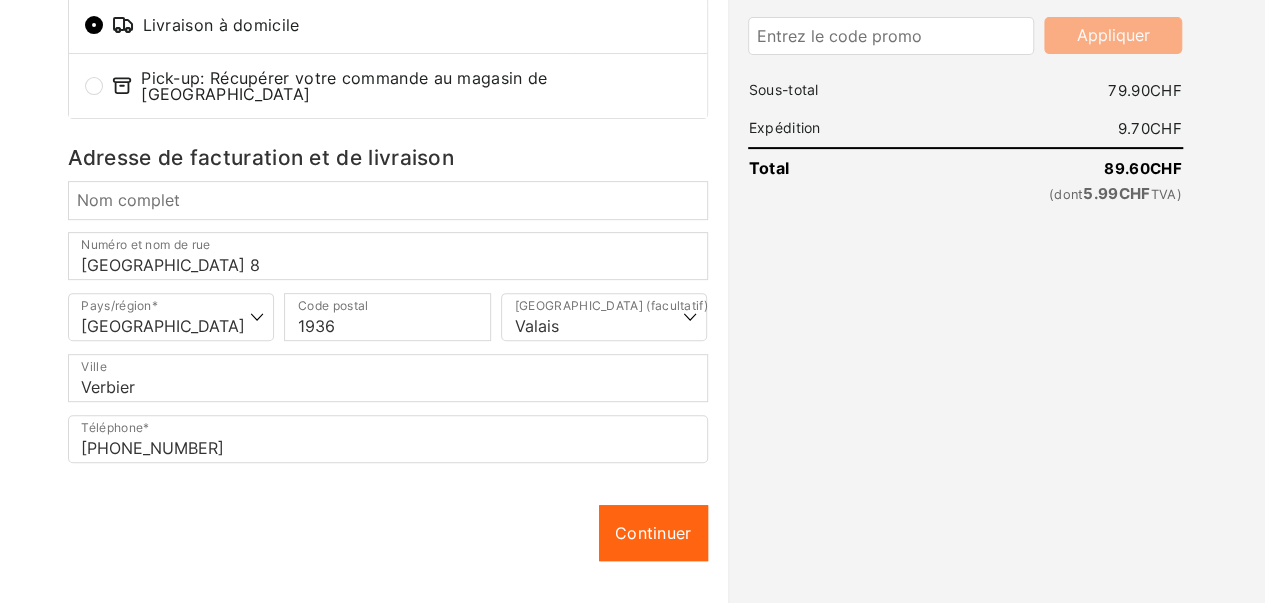 scroll, scrollTop: 344, scrollLeft: 0, axis: vertical 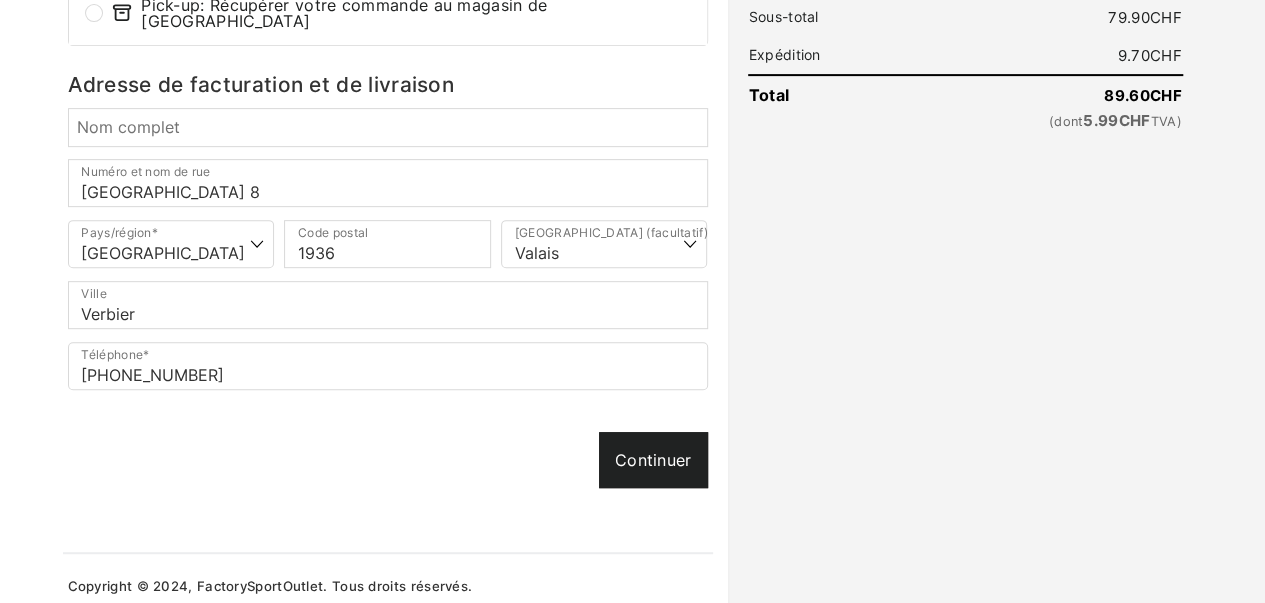 click on "Continuer" at bounding box center (653, 460) 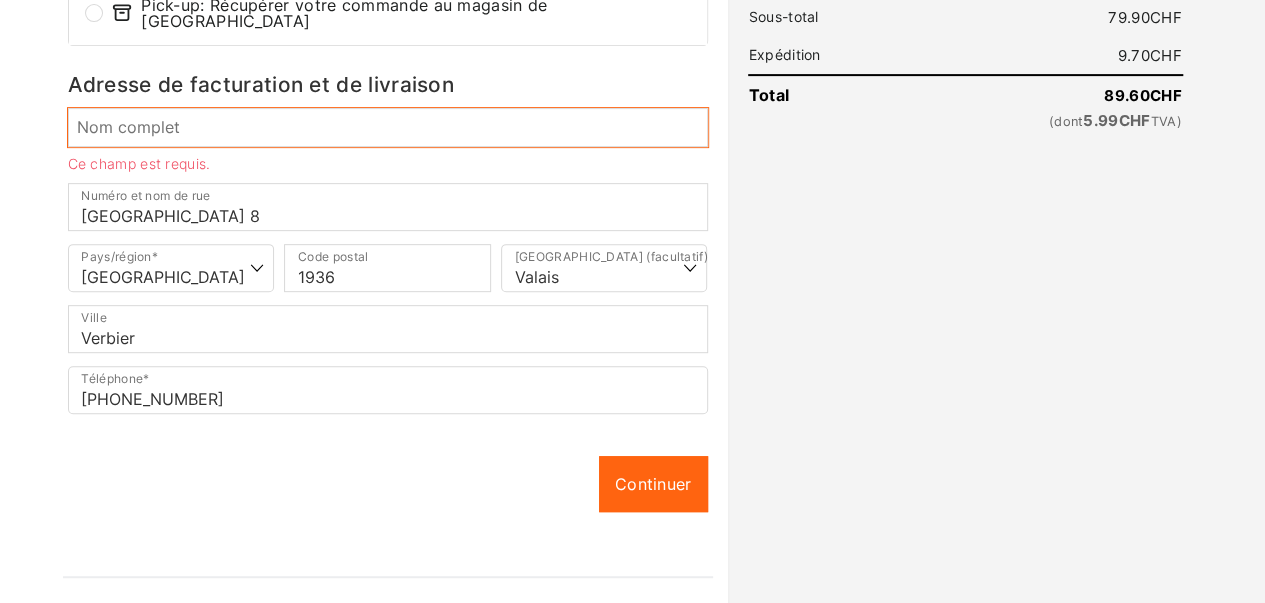 click on "Nom complet  *" at bounding box center [388, 127] 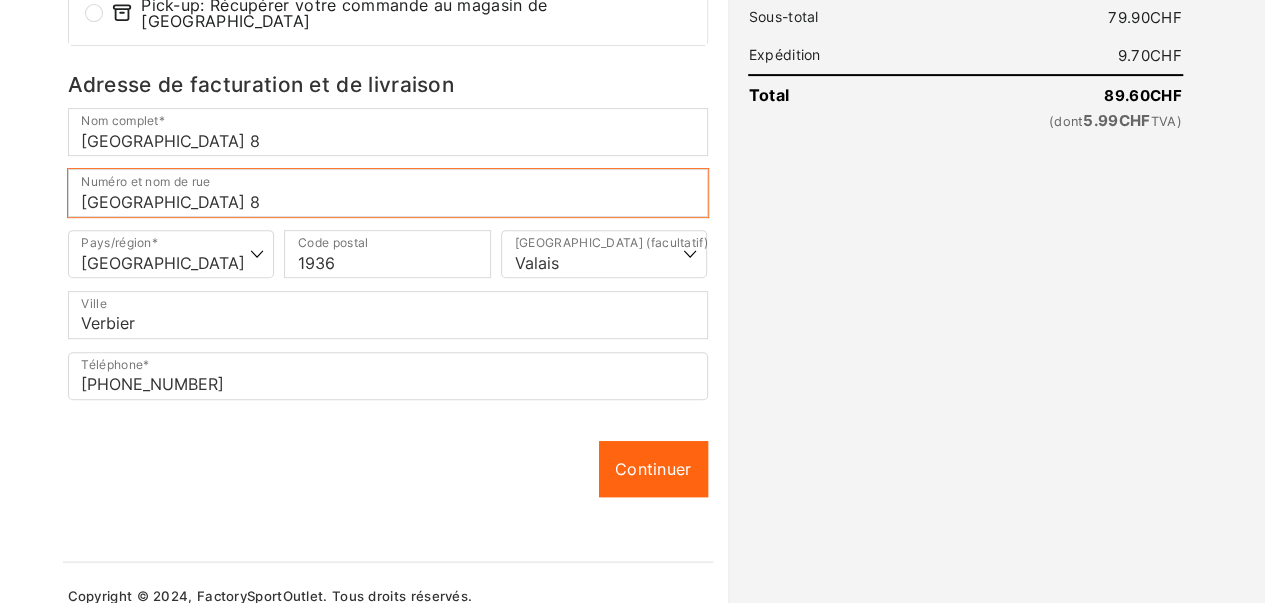 click on "Chemin de la Chapelle 8" at bounding box center [388, 193] 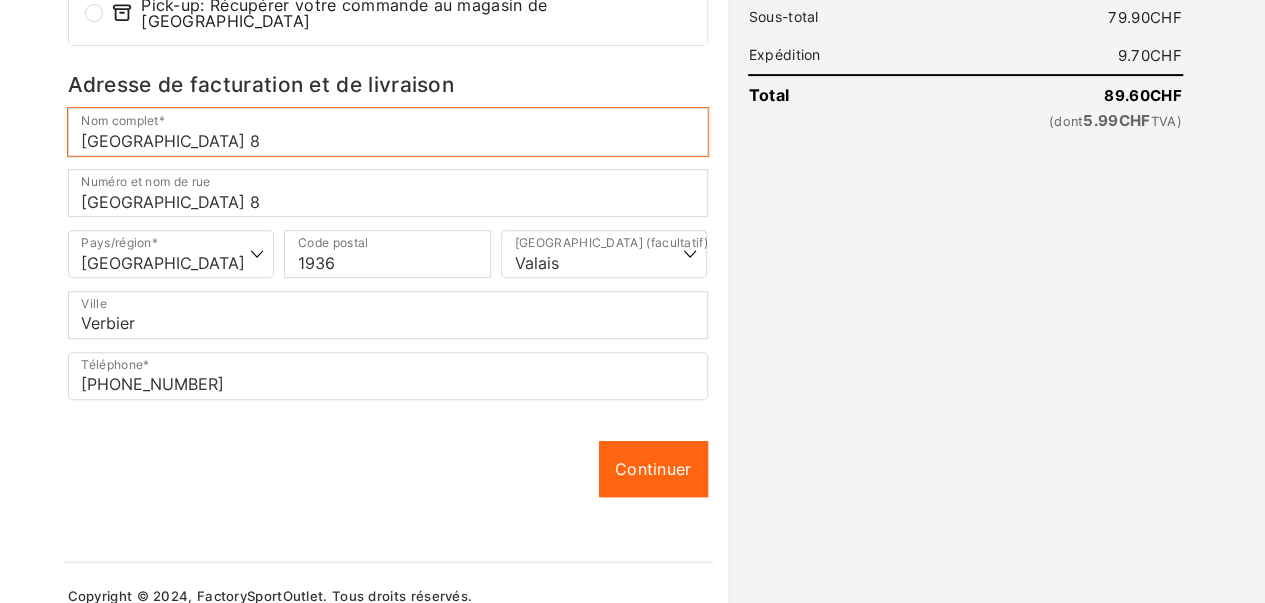 click on "Chemin de la Chapelle 8" at bounding box center [388, 132] 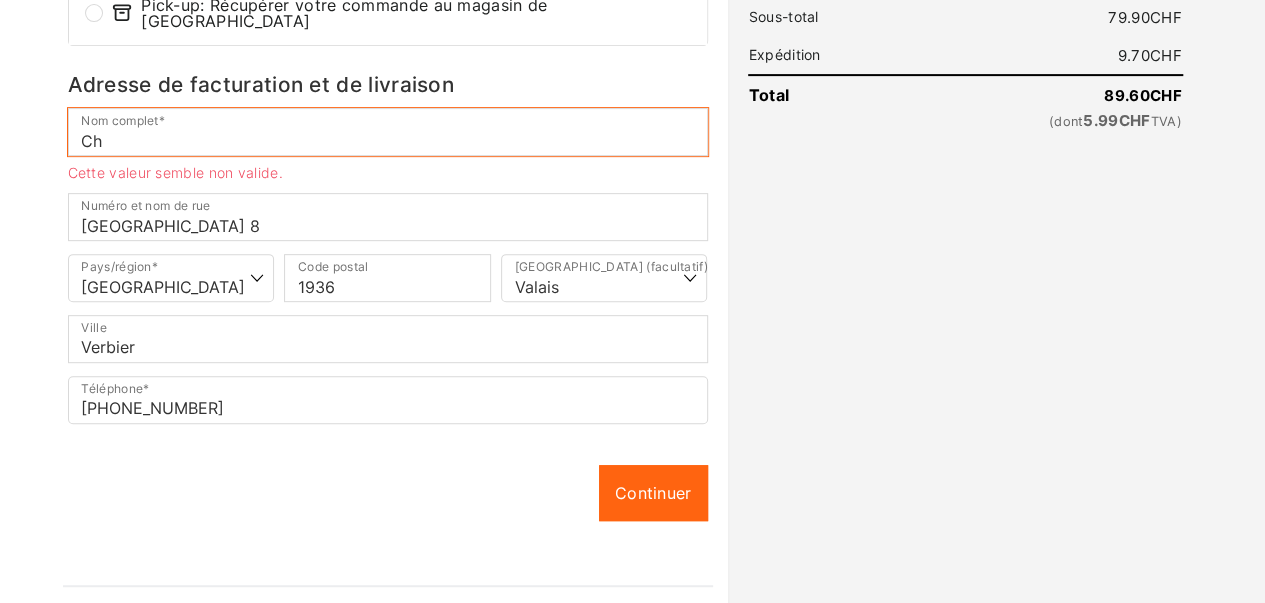 type on "C" 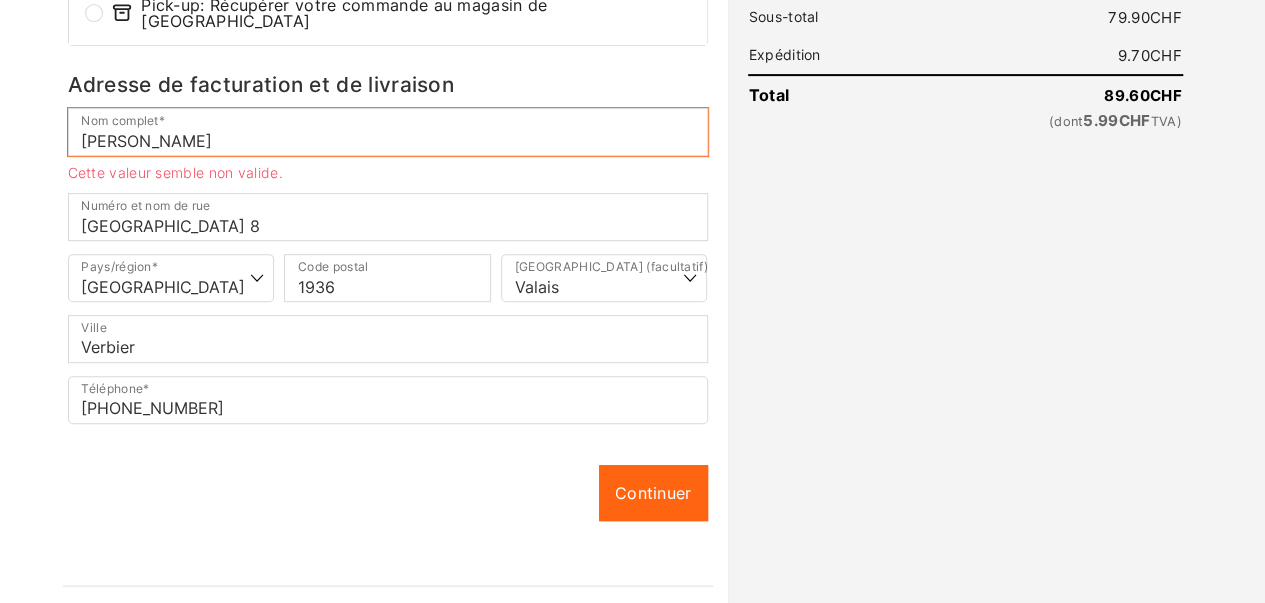 type on "Taramarcaz Pierre-Marie" 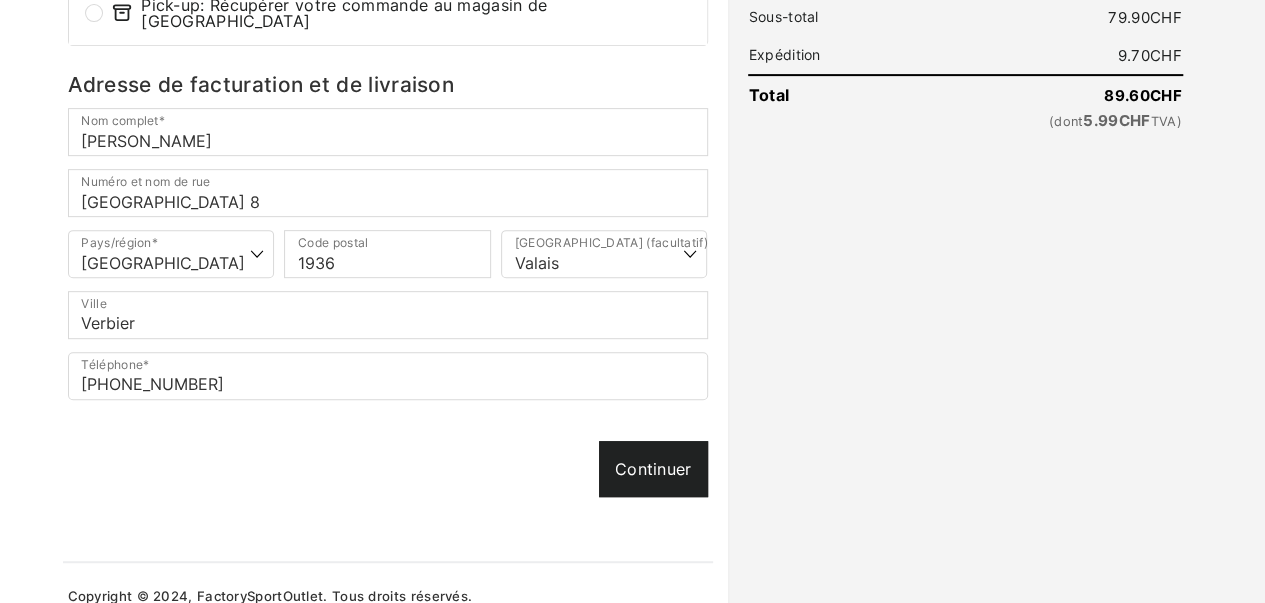 click on "Continuer" at bounding box center [653, 469] 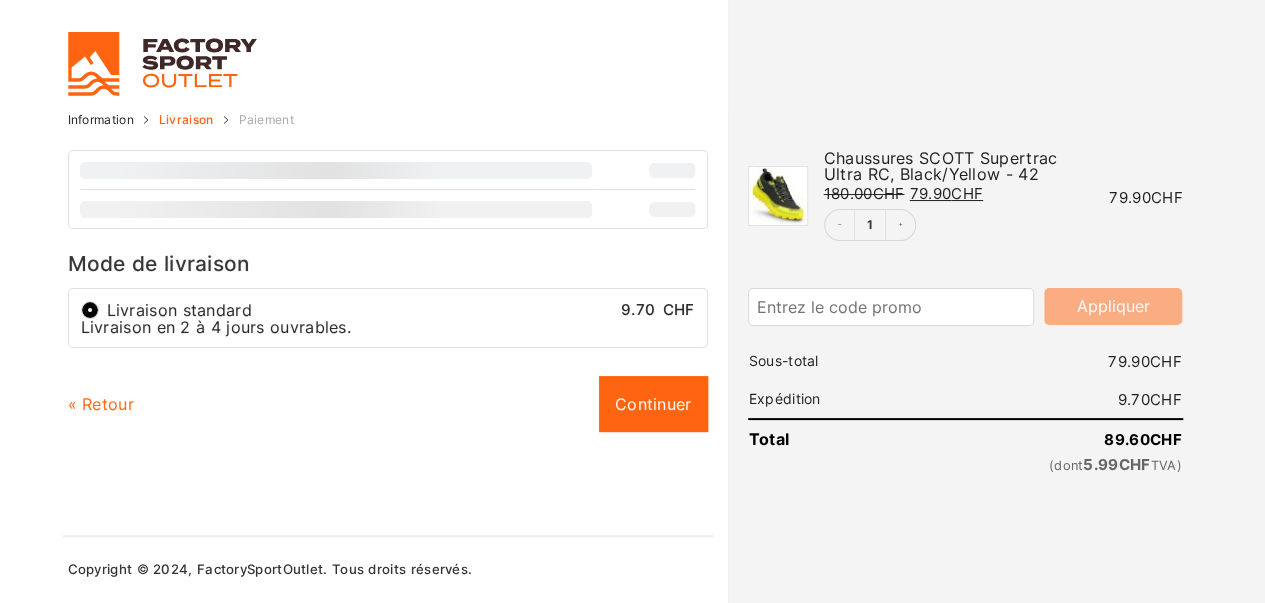 scroll, scrollTop: 0, scrollLeft: 0, axis: both 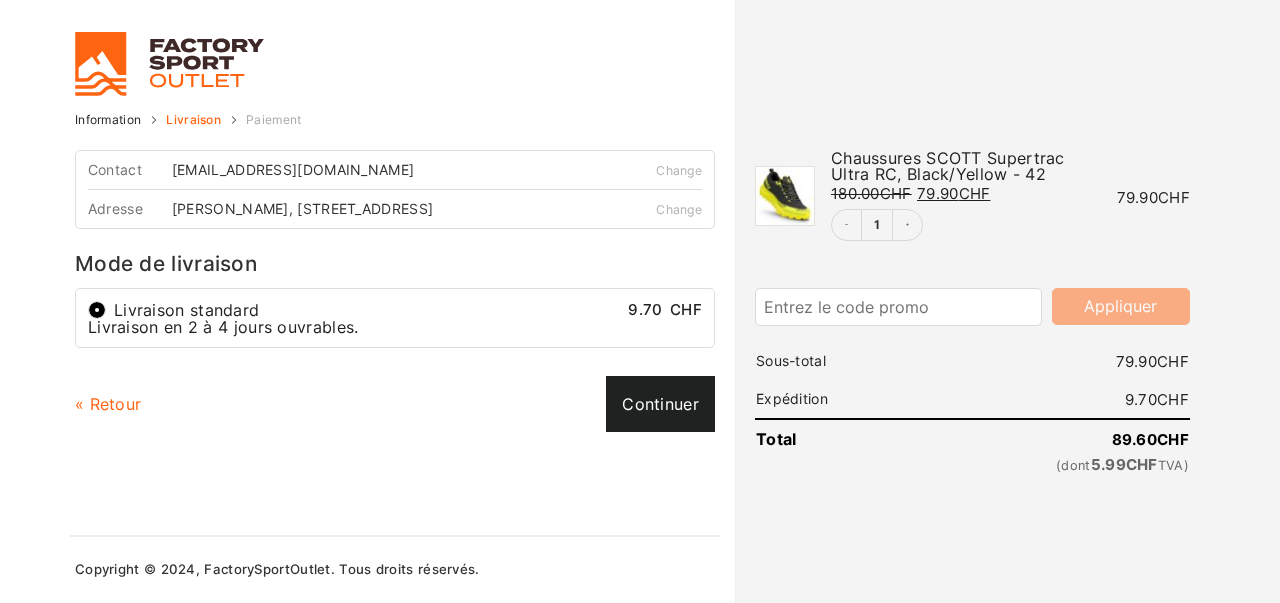 click on "Continuer" at bounding box center [660, 404] 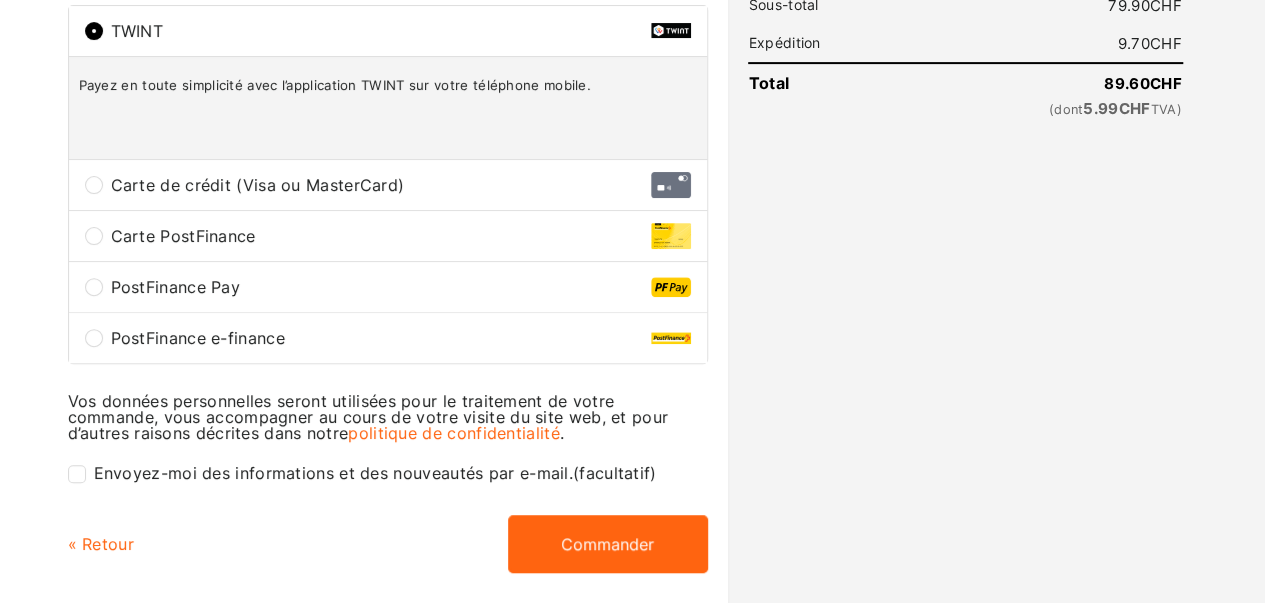 scroll, scrollTop: 362, scrollLeft: 0, axis: vertical 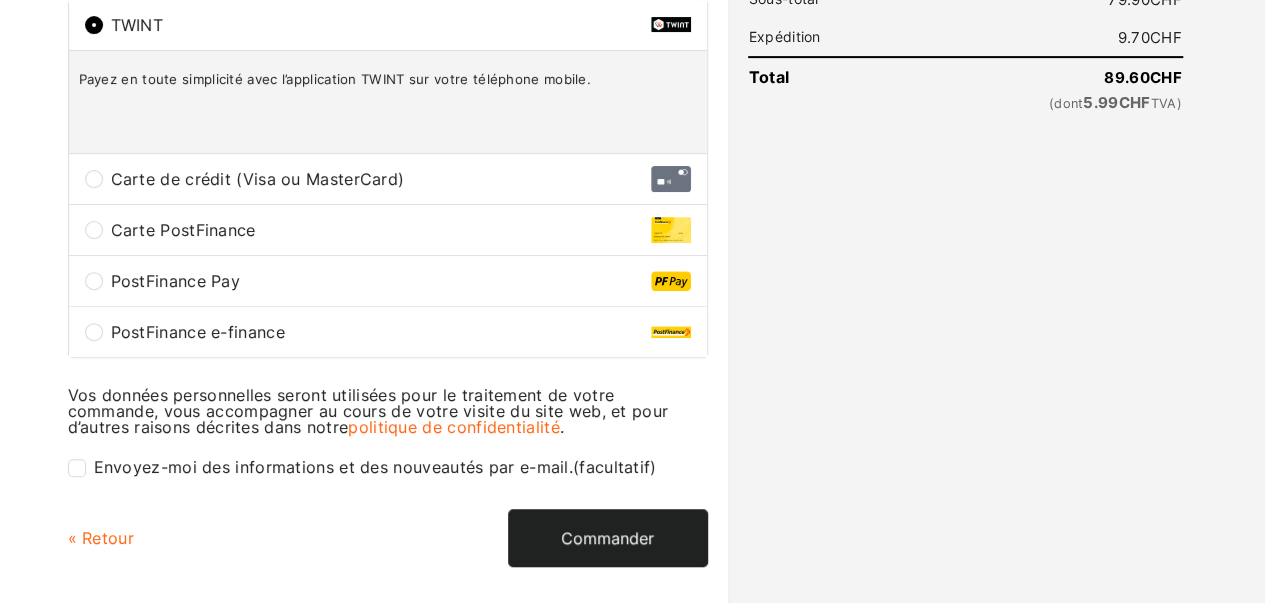 click on "Commander" at bounding box center (608, 538) 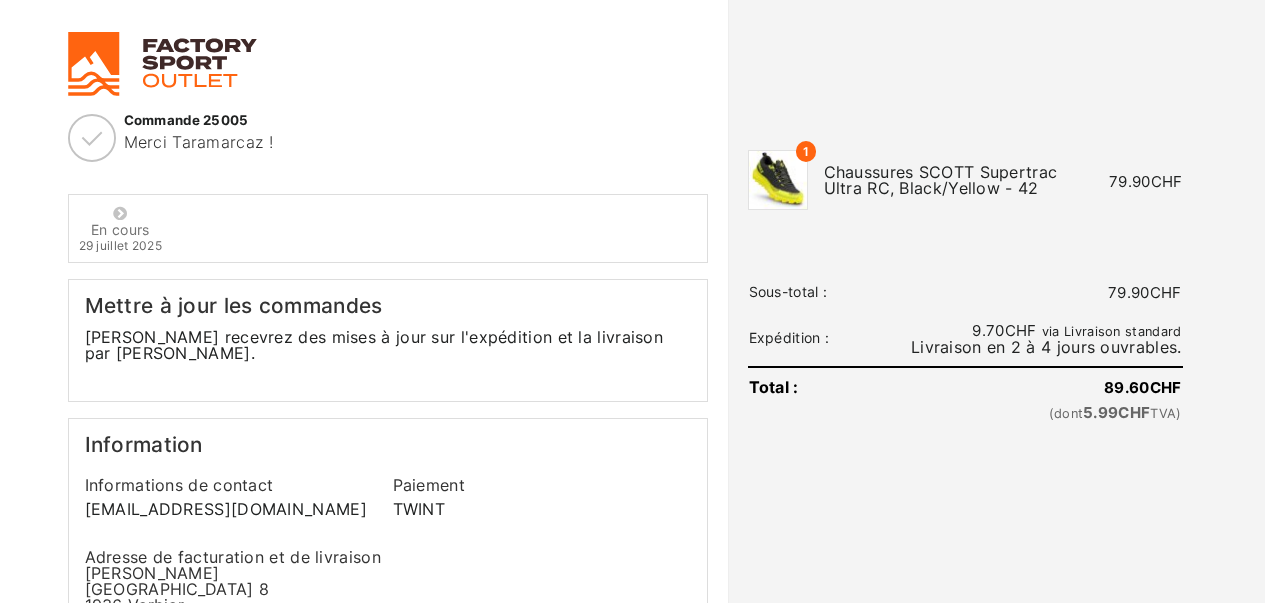scroll, scrollTop: 0, scrollLeft: 0, axis: both 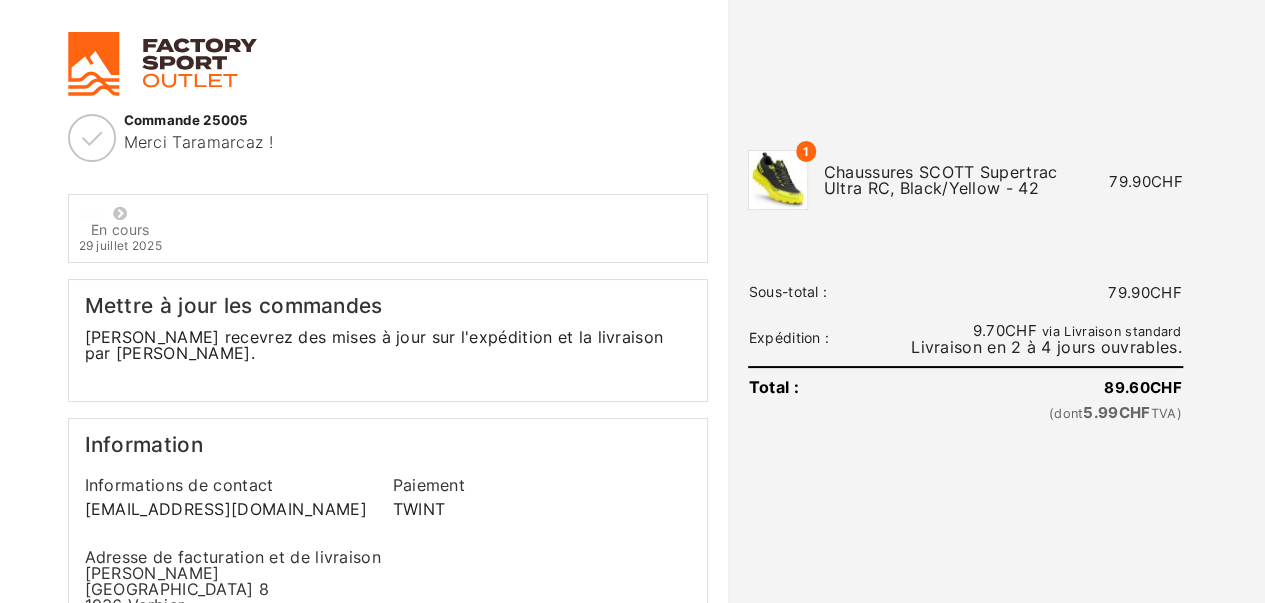click on "Commande 25005" at bounding box center (388, 120) 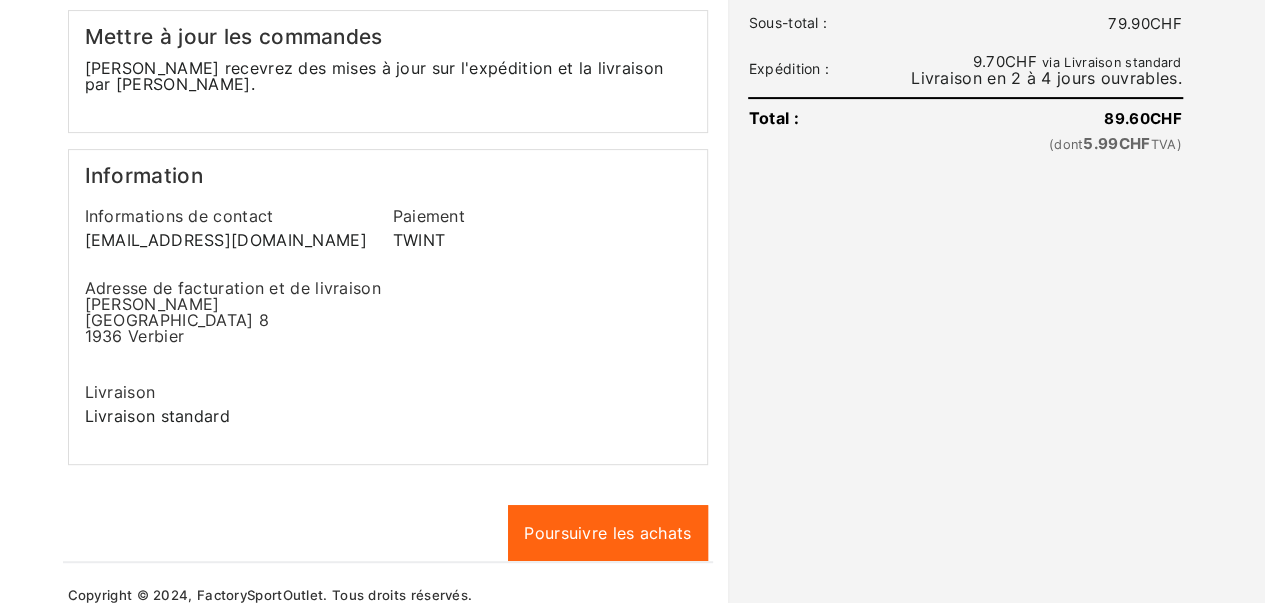 scroll, scrollTop: 276, scrollLeft: 0, axis: vertical 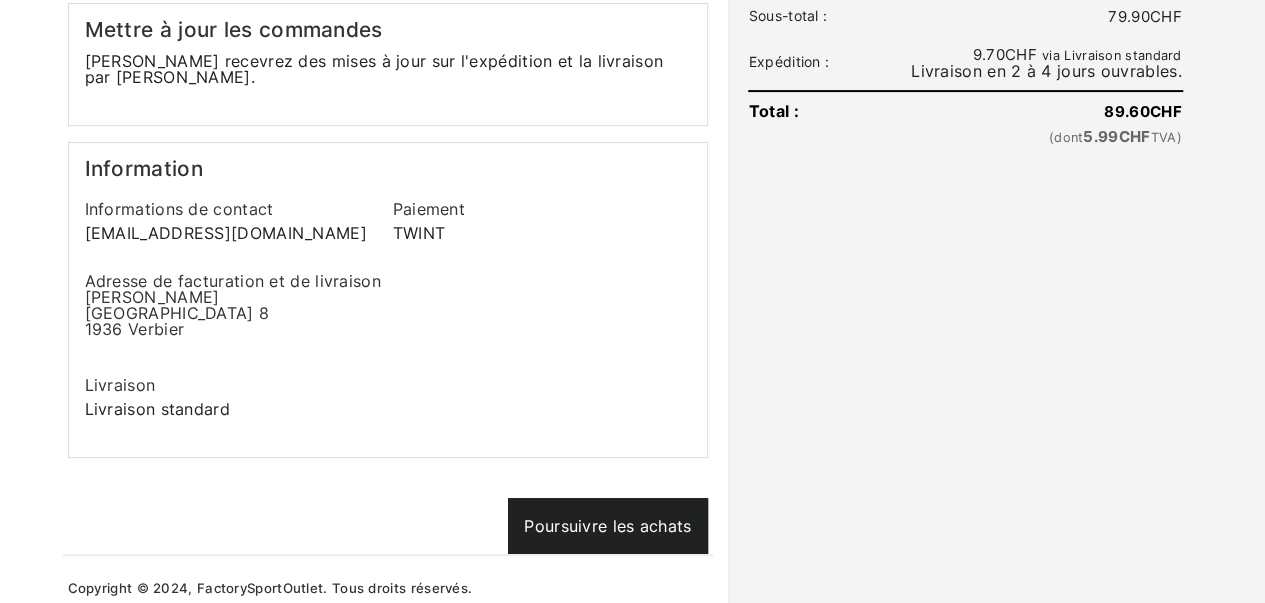 click on "Poursuivre les achats" at bounding box center (607, 526) 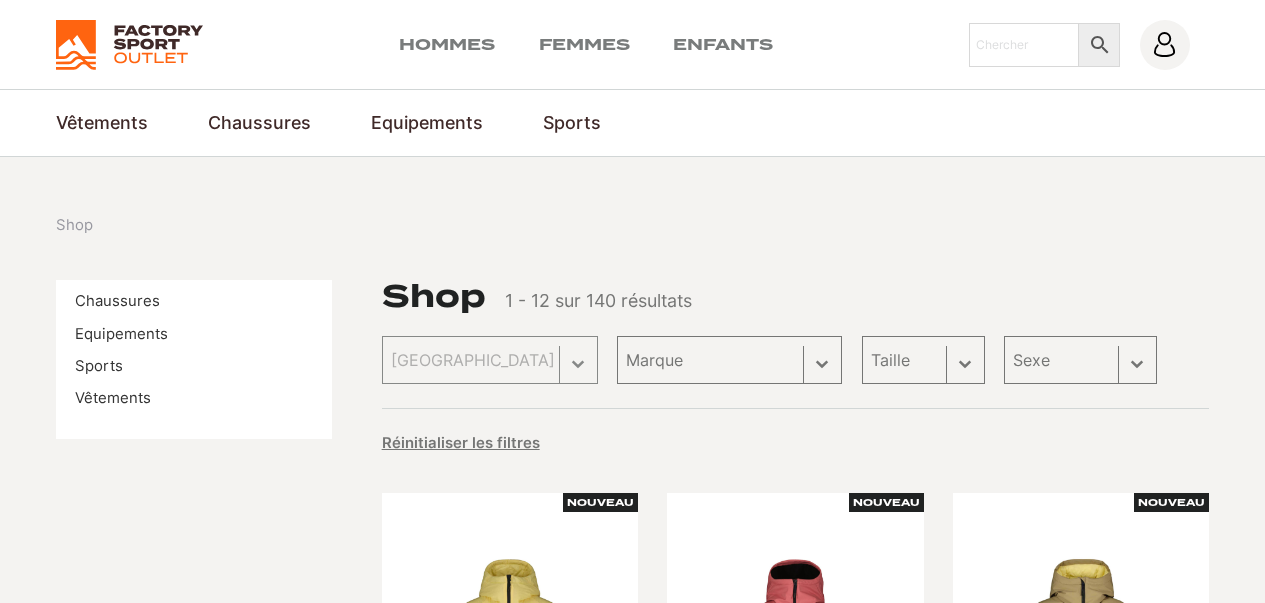 scroll, scrollTop: 0, scrollLeft: 0, axis: both 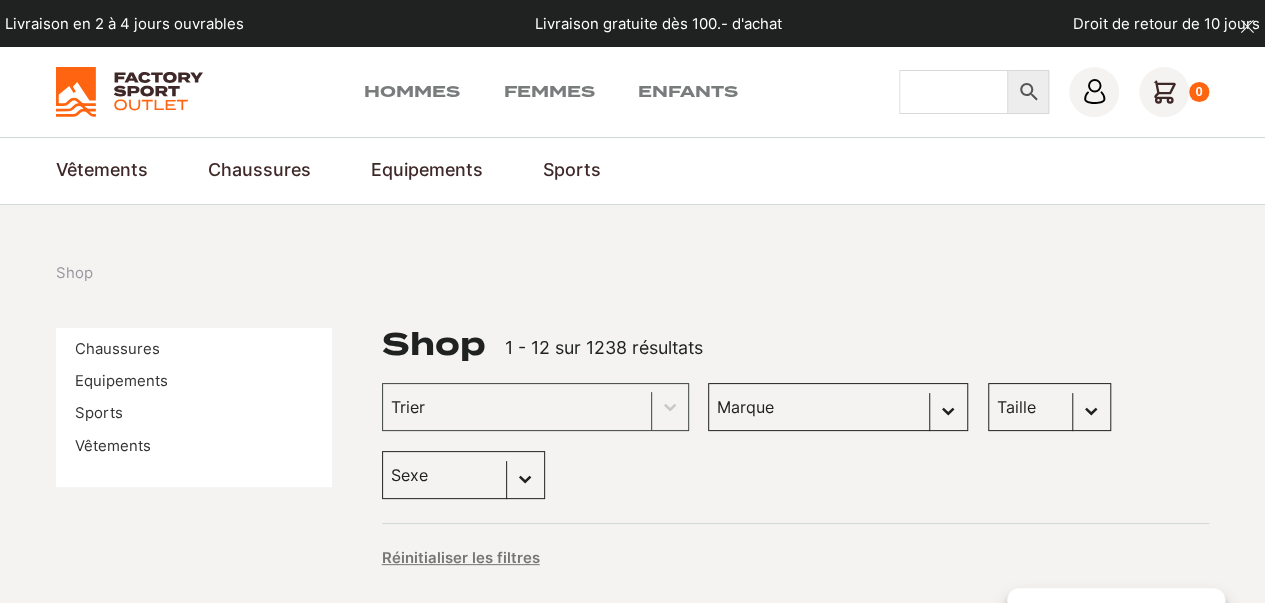 click on "Chercher" at bounding box center (954, 92) 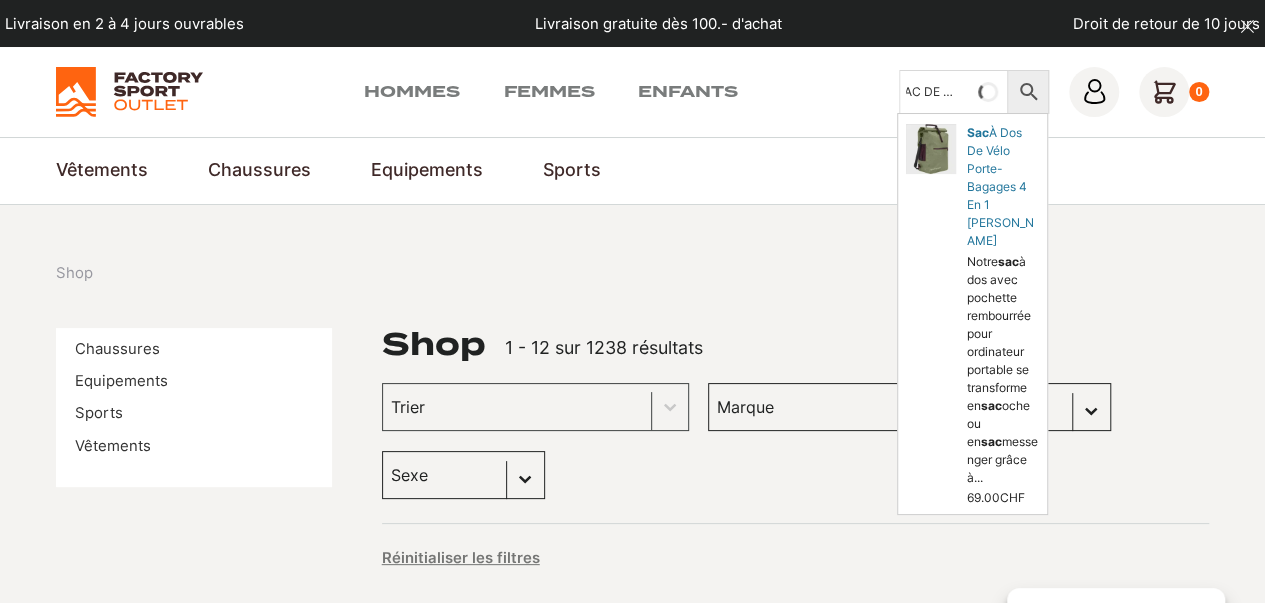 scroll, scrollTop: 0, scrollLeft: 17, axis: horizontal 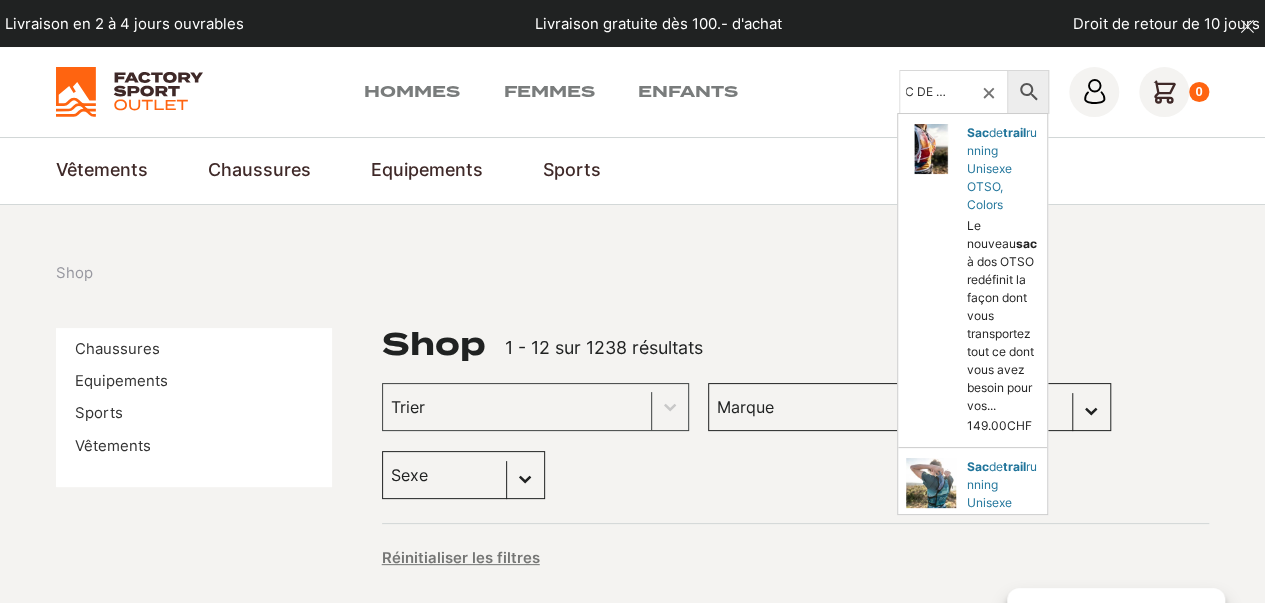 click on "SAC DE TRAIL" at bounding box center (954, 92) 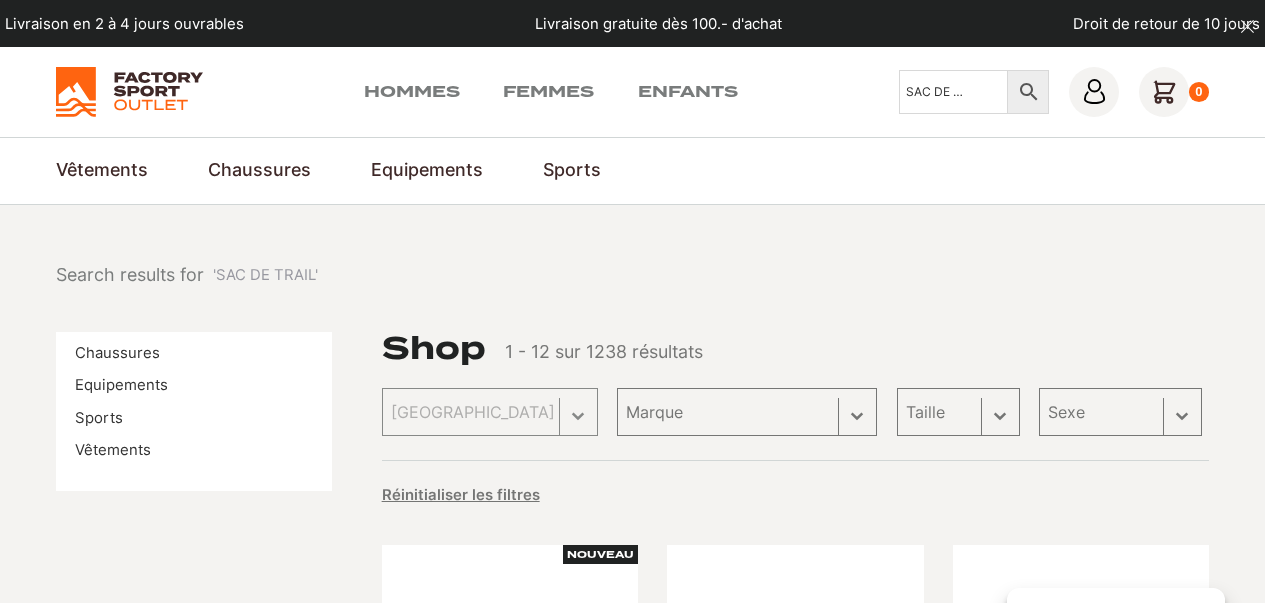scroll, scrollTop: 0, scrollLeft: 0, axis: both 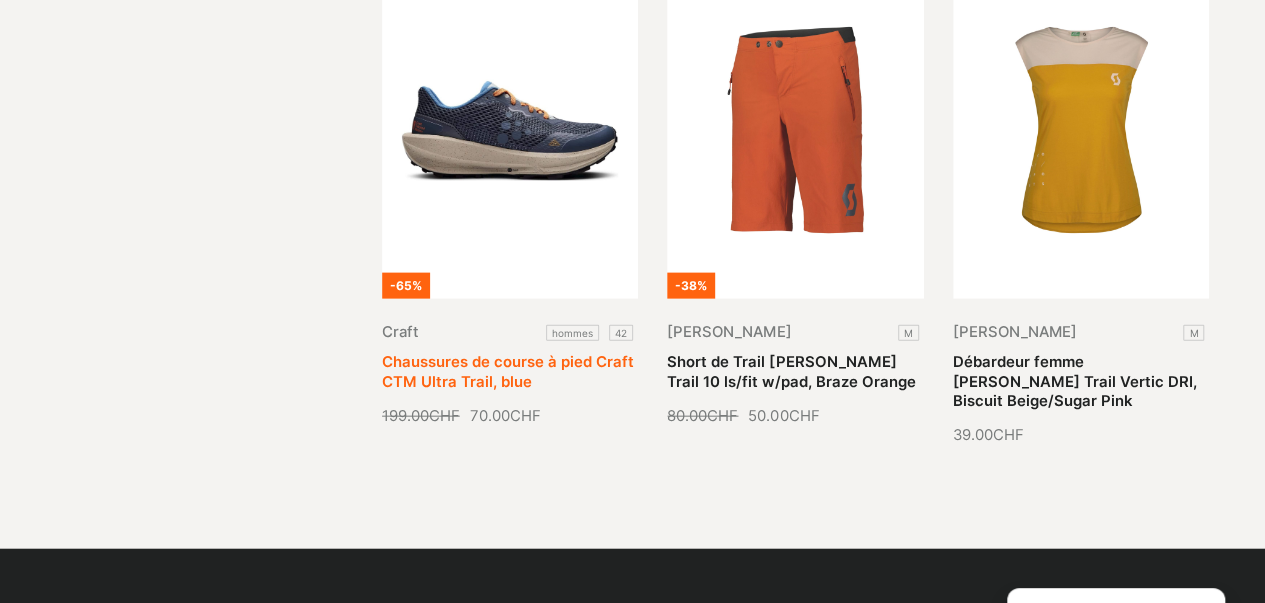 click on "Chaussures de course à pied Craft CTM Ultra Trail, blue" at bounding box center [508, 371] 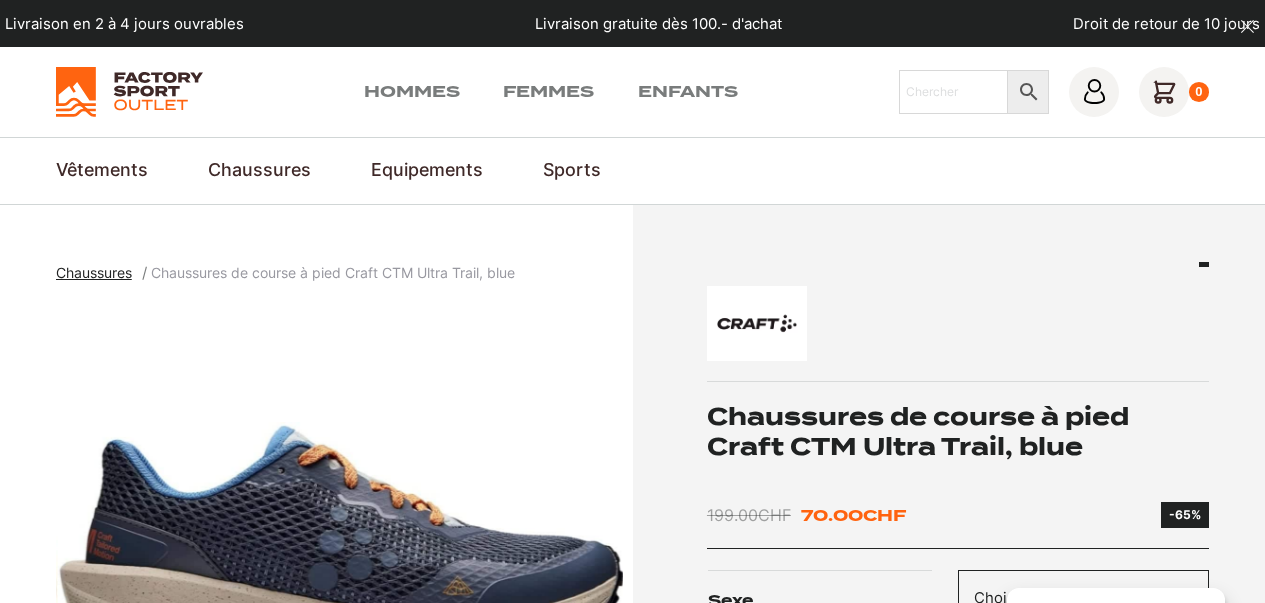 scroll, scrollTop: 0, scrollLeft: 0, axis: both 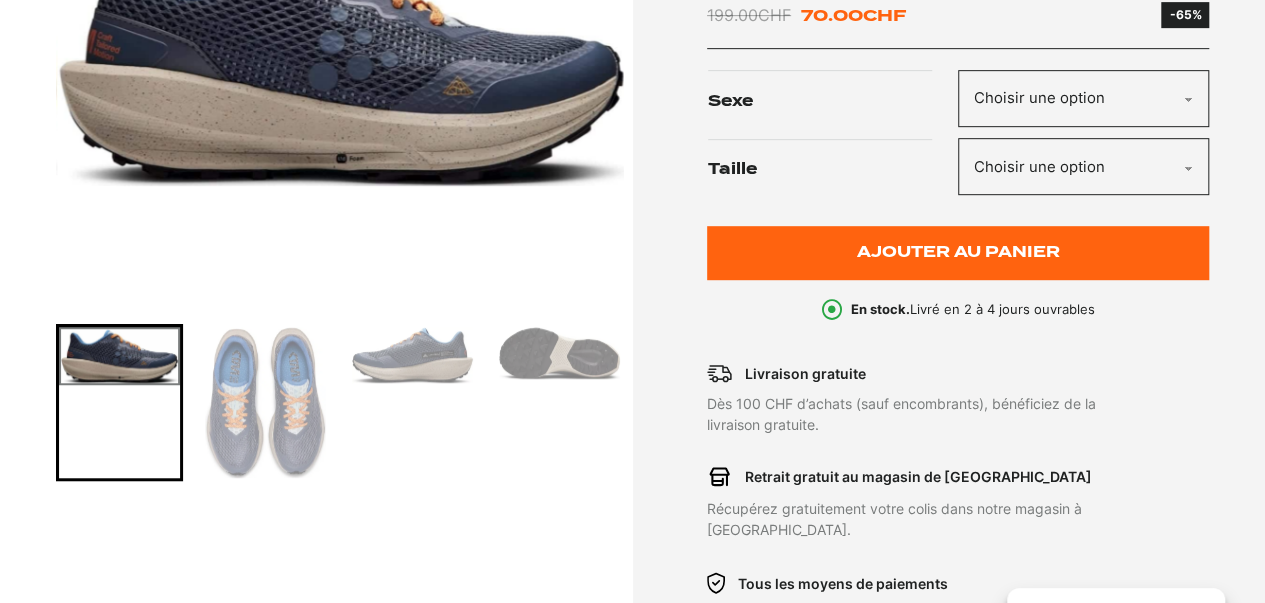 click at bounding box center [265, 402] 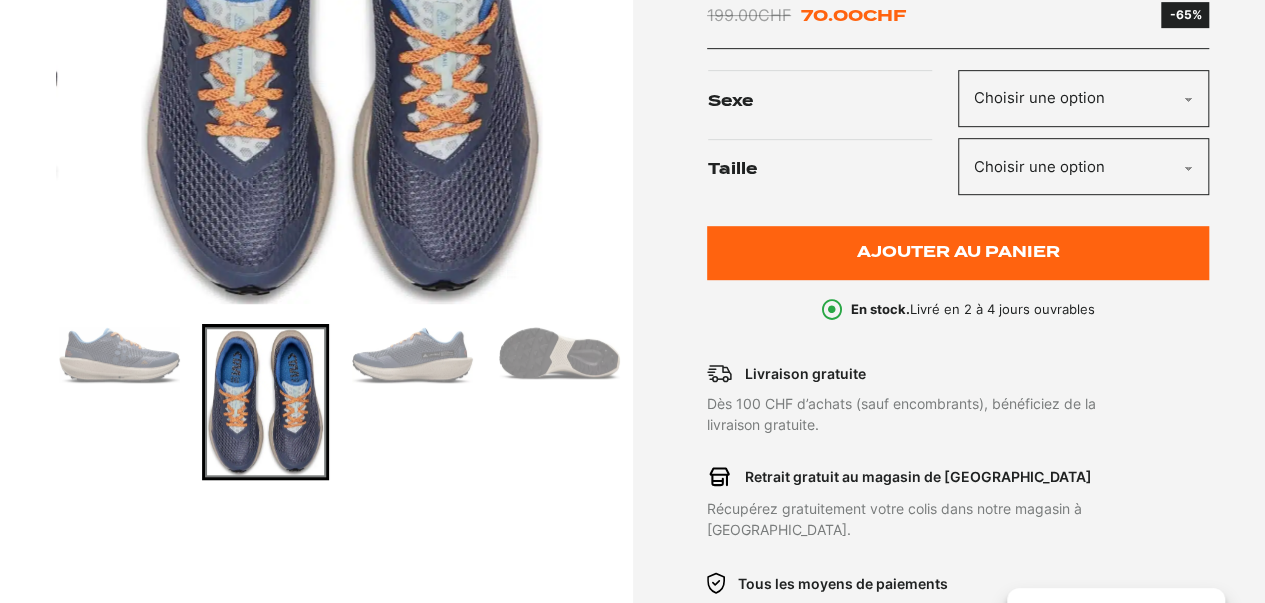 click at bounding box center (412, 355) 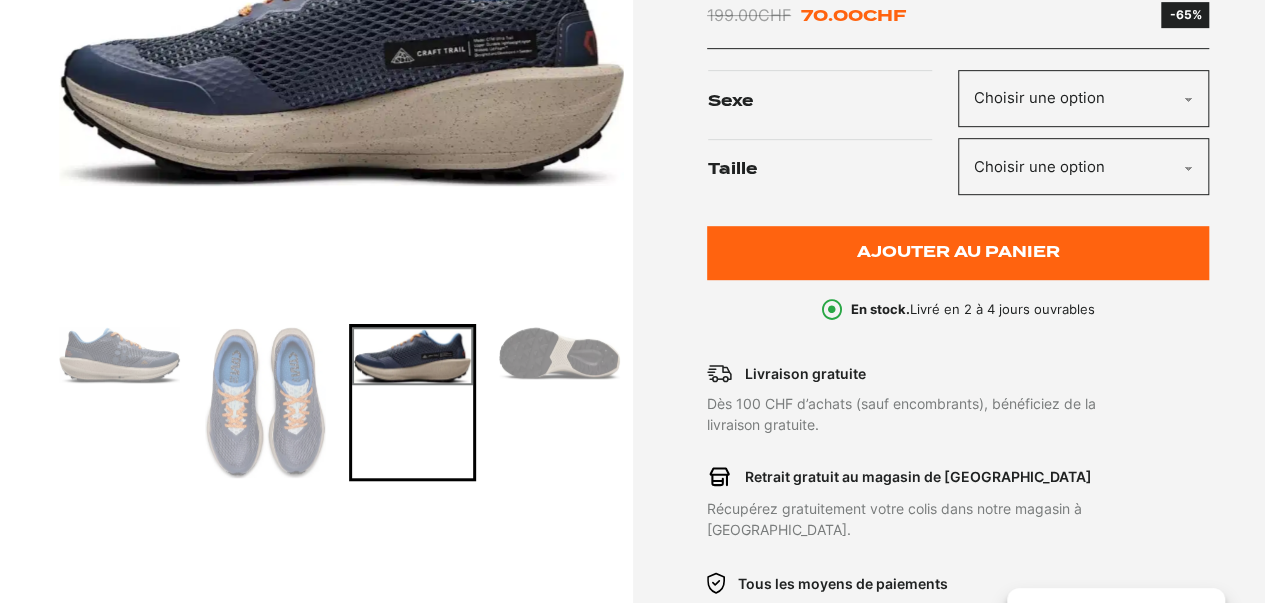 click at bounding box center [559, 353] 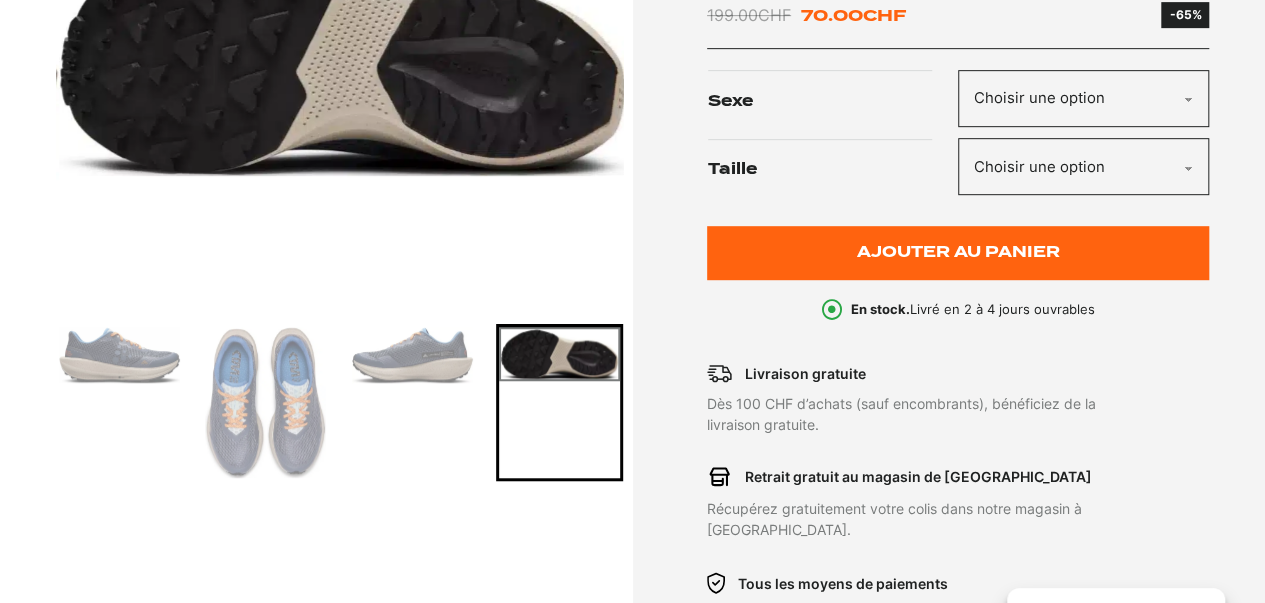 click at bounding box center [119, 355] 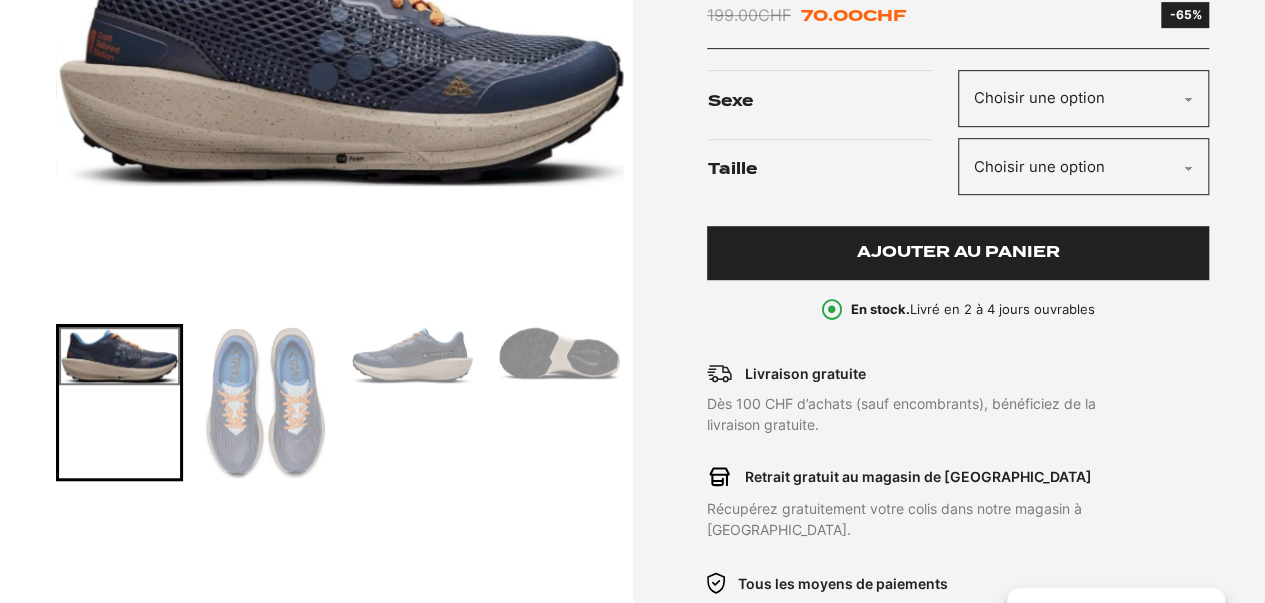 click on "Ajouter au panier" 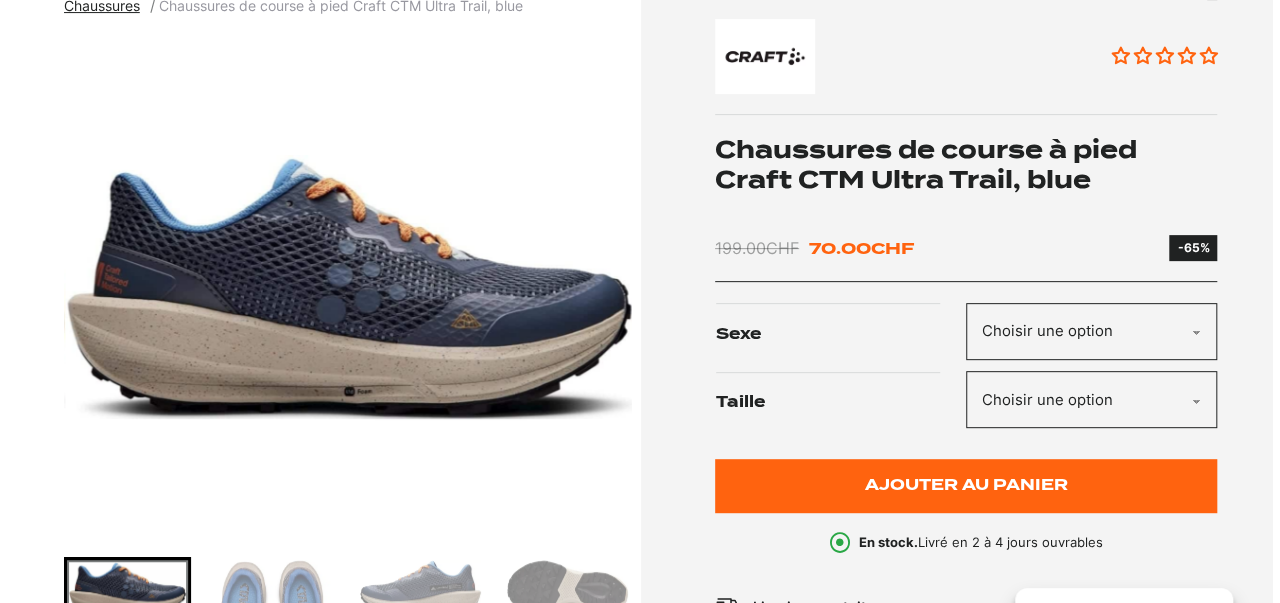 scroll, scrollTop: 235, scrollLeft: 0, axis: vertical 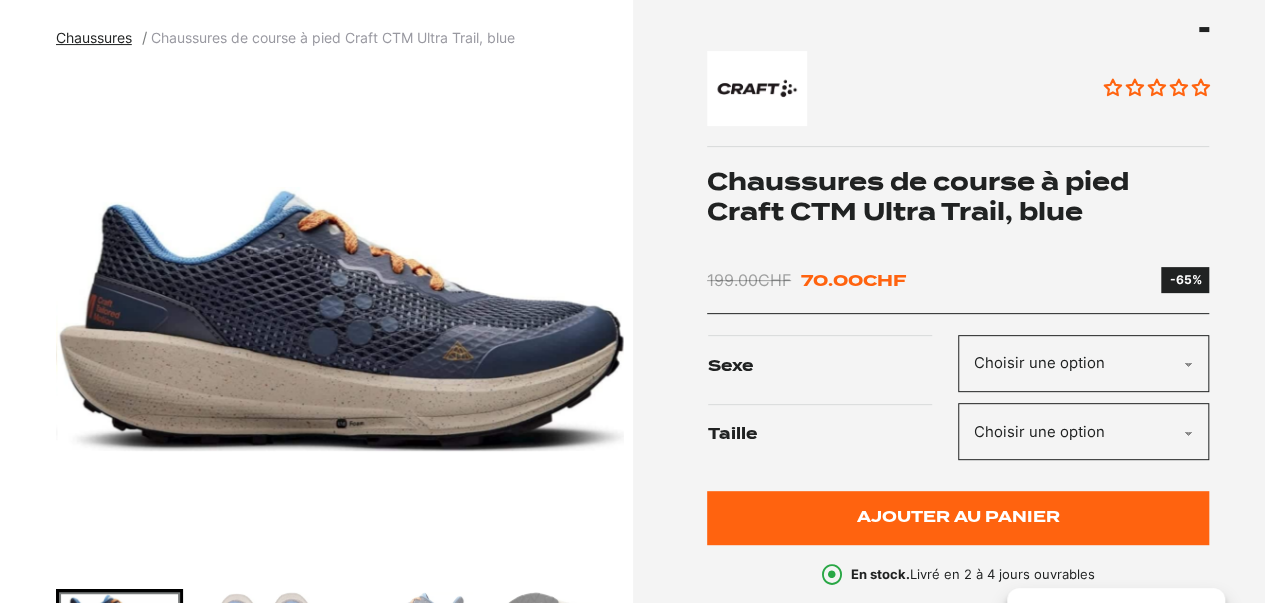 click on "Choisir une option Hommes" 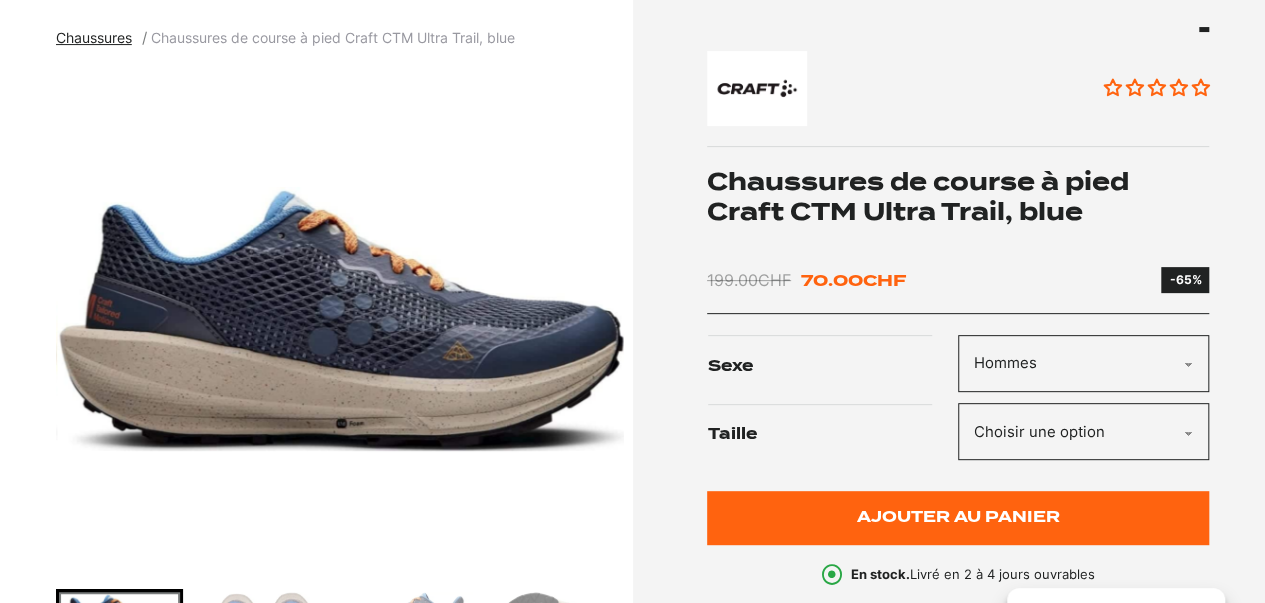 click on "Choisir une option Hommes" 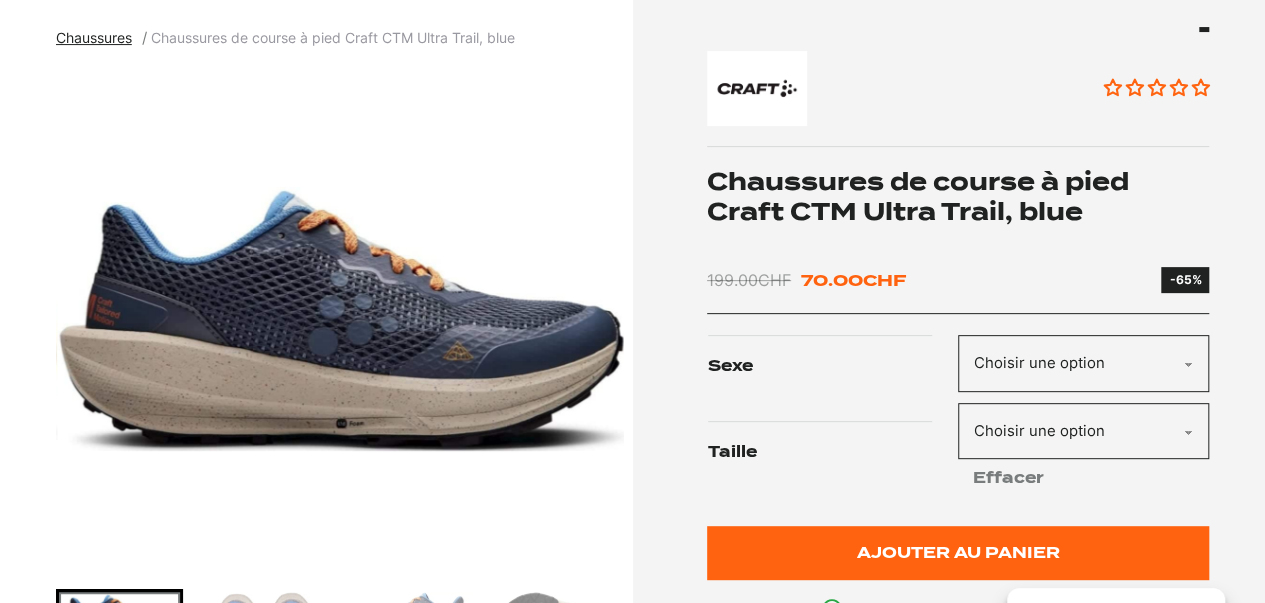 click on "Choisir une option 42" 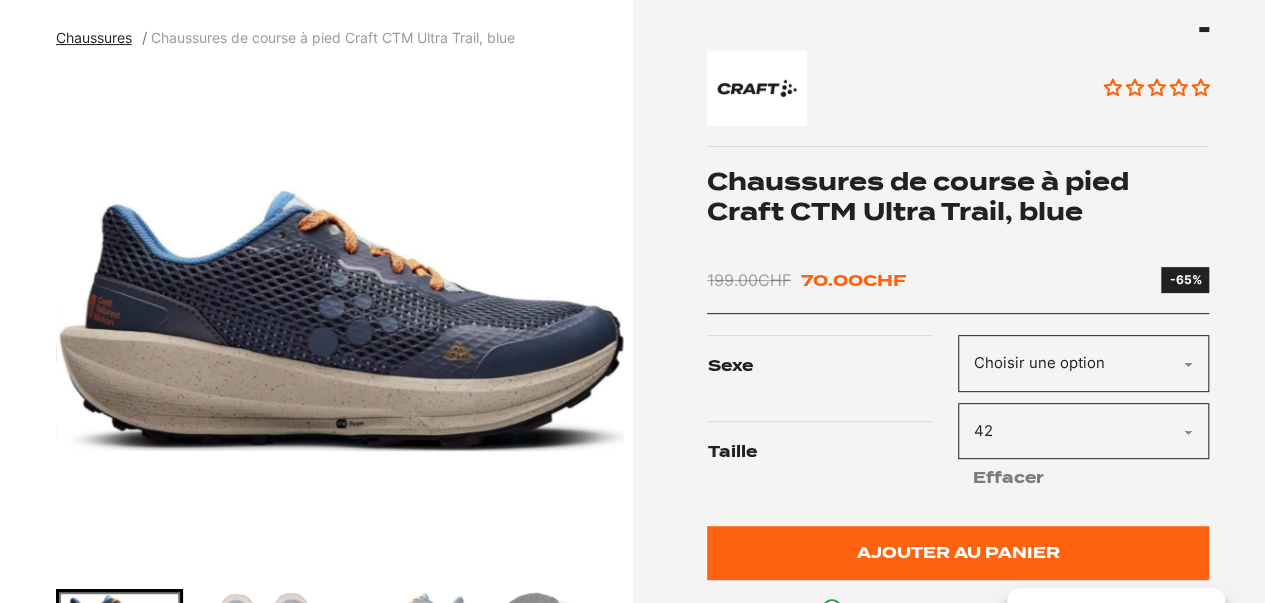 click on "Choisir une option 42" 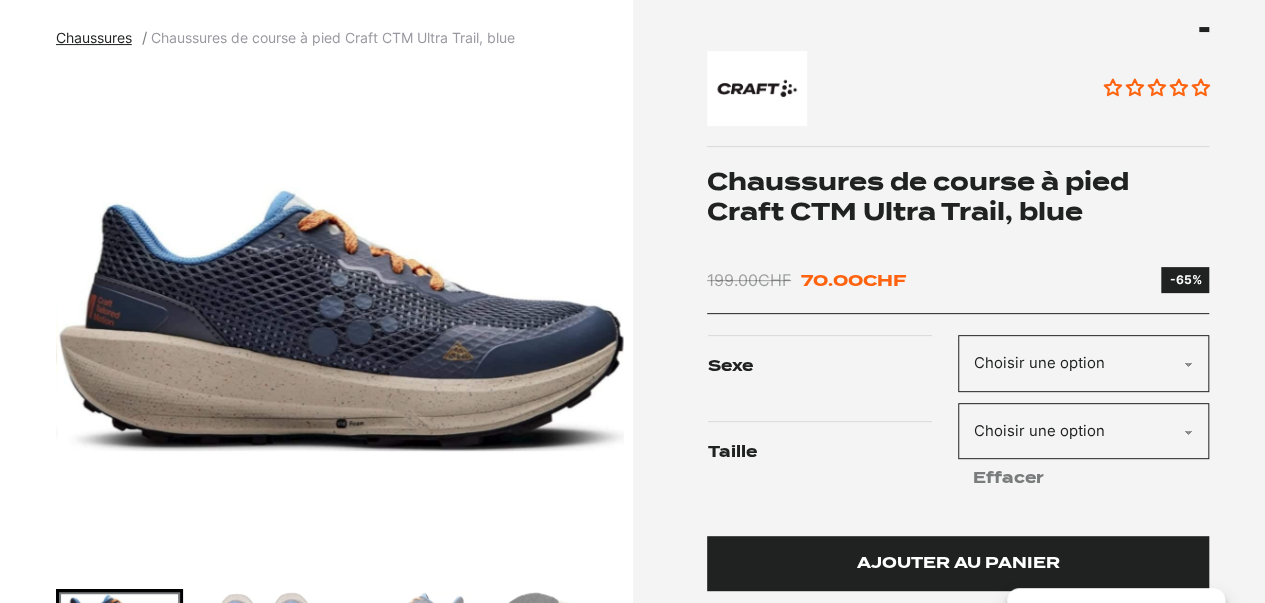 click on "Ajouter au panier" 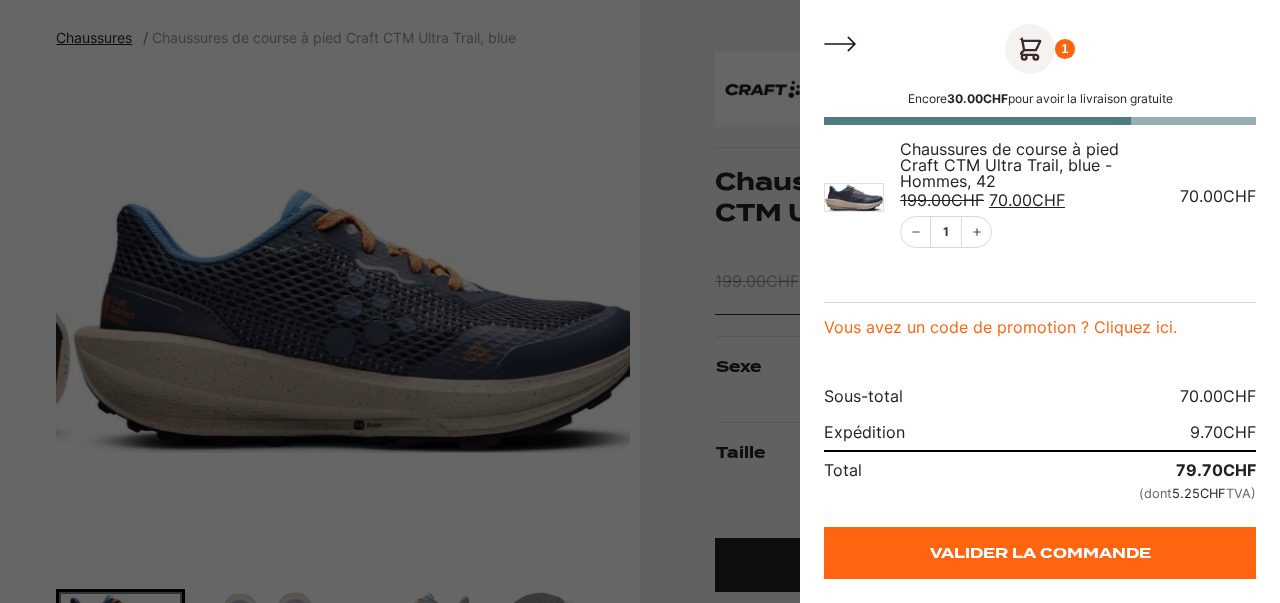 click on "Valider la commande" at bounding box center (1040, 553) 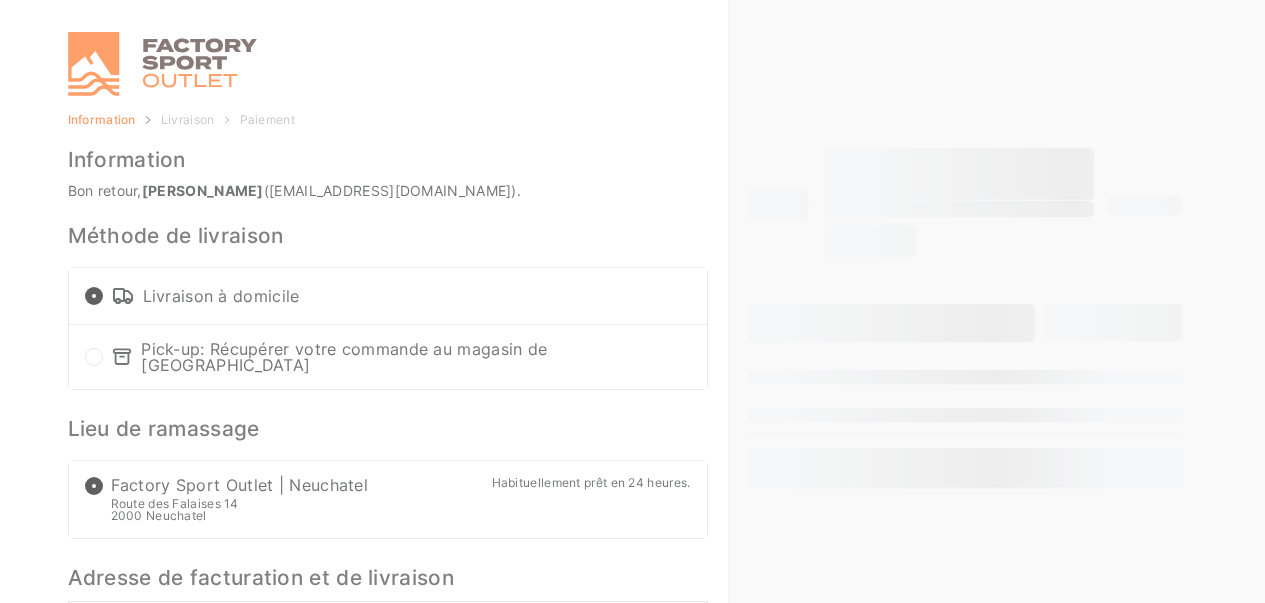 select on "VS" 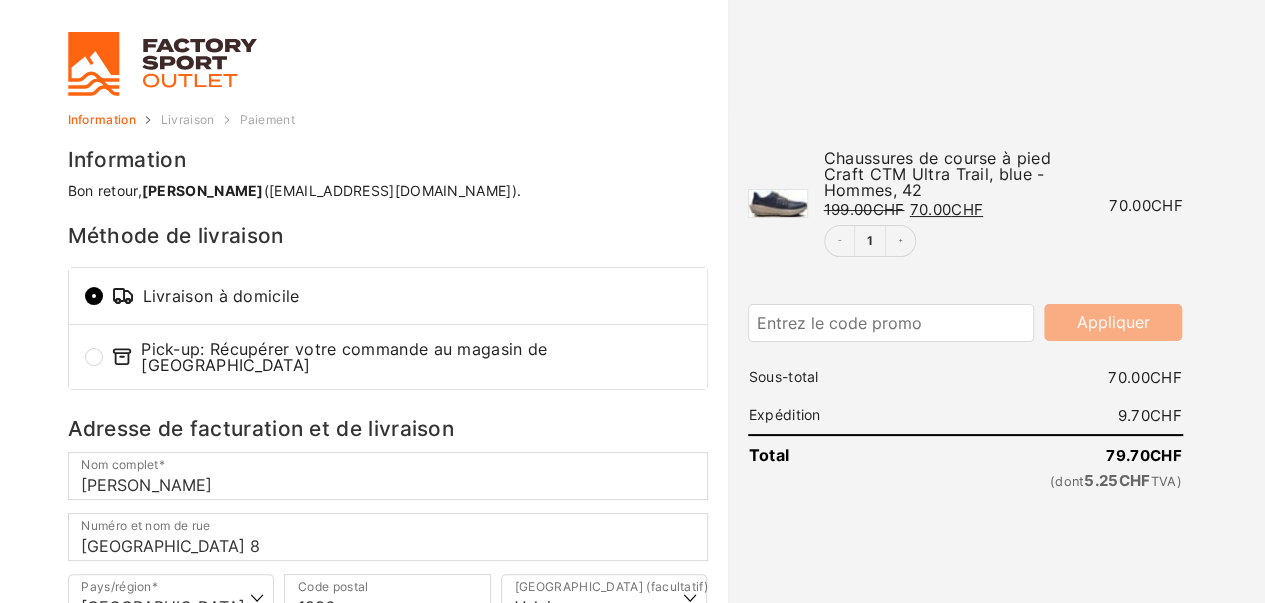 click on "Information
Livraison
Paiement
Information
Bon retour,  Taramarcaz Pierre-Marie  (tarampm@gmail.com).
Méthode de livraison
Livraison à domicile
Pick-up: Récupérer votre commande au magasin de Neuchatel
Lieu de ramassage
Factory Sport Outlet | Neuchatel
Route des Falaises 14
2000 Neuchatel" at bounding box center (633, 301) 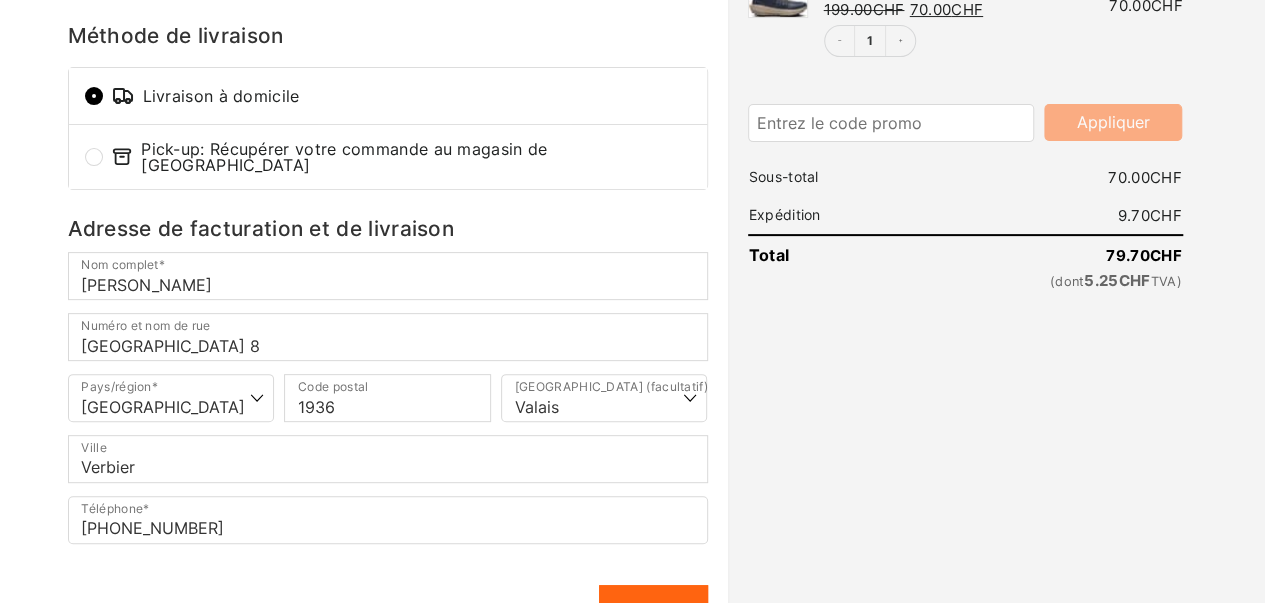 scroll, scrollTop: 354, scrollLeft: 0, axis: vertical 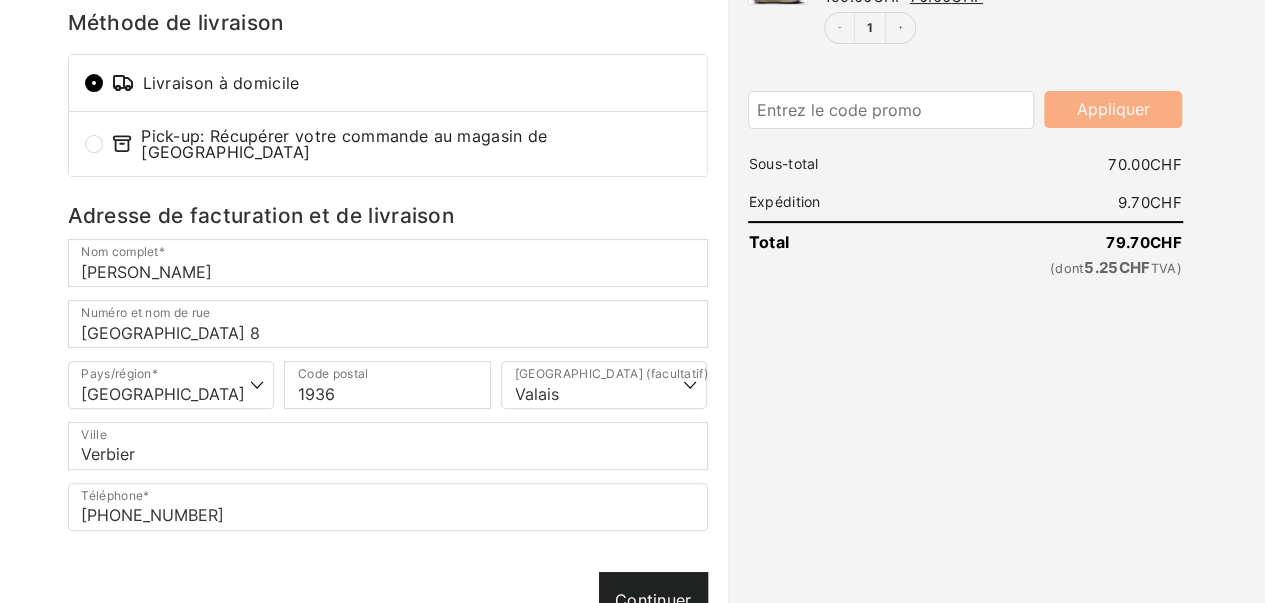 click on "Continuer" at bounding box center (653, 600) 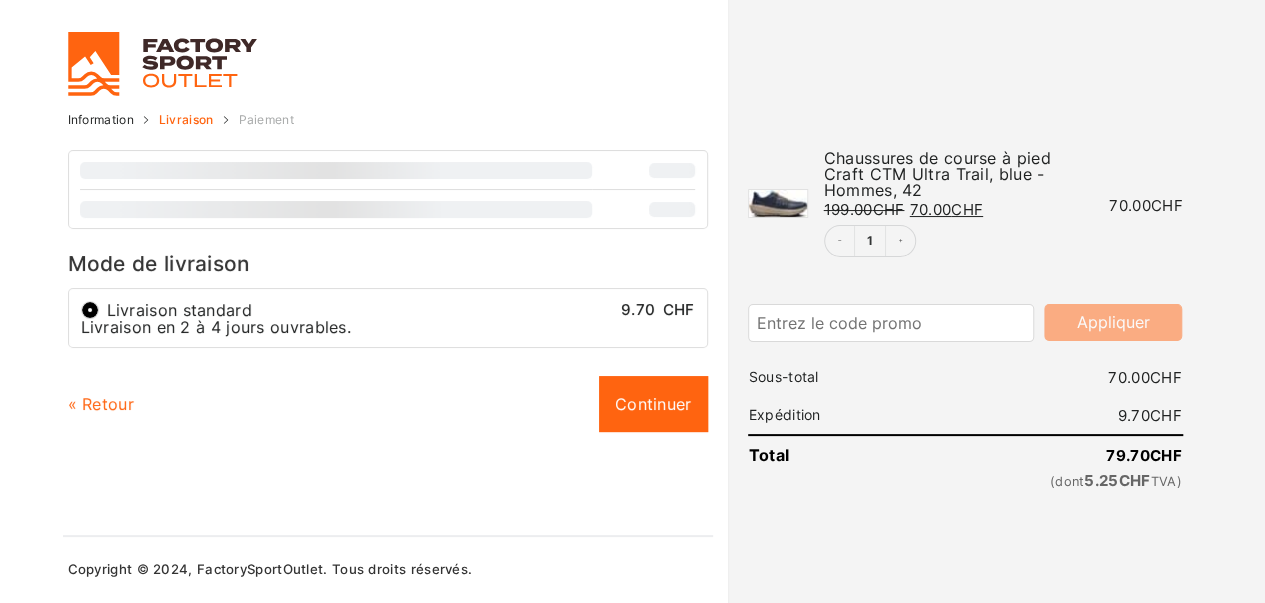 scroll, scrollTop: 0, scrollLeft: 0, axis: both 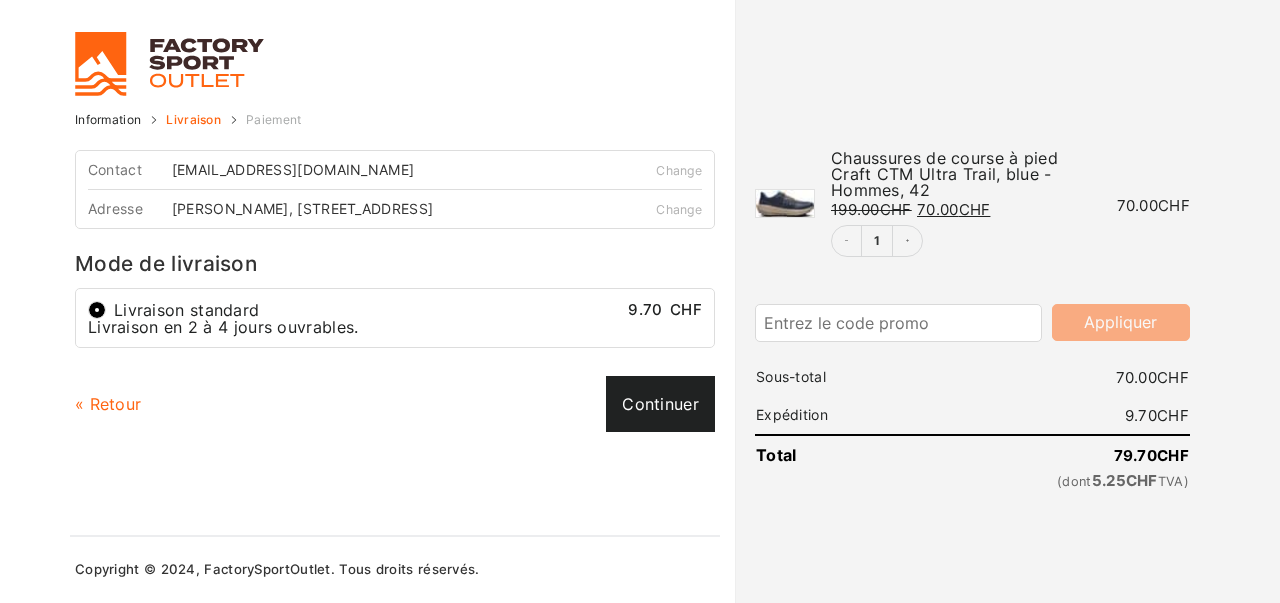 click on "Continuer" at bounding box center [660, 404] 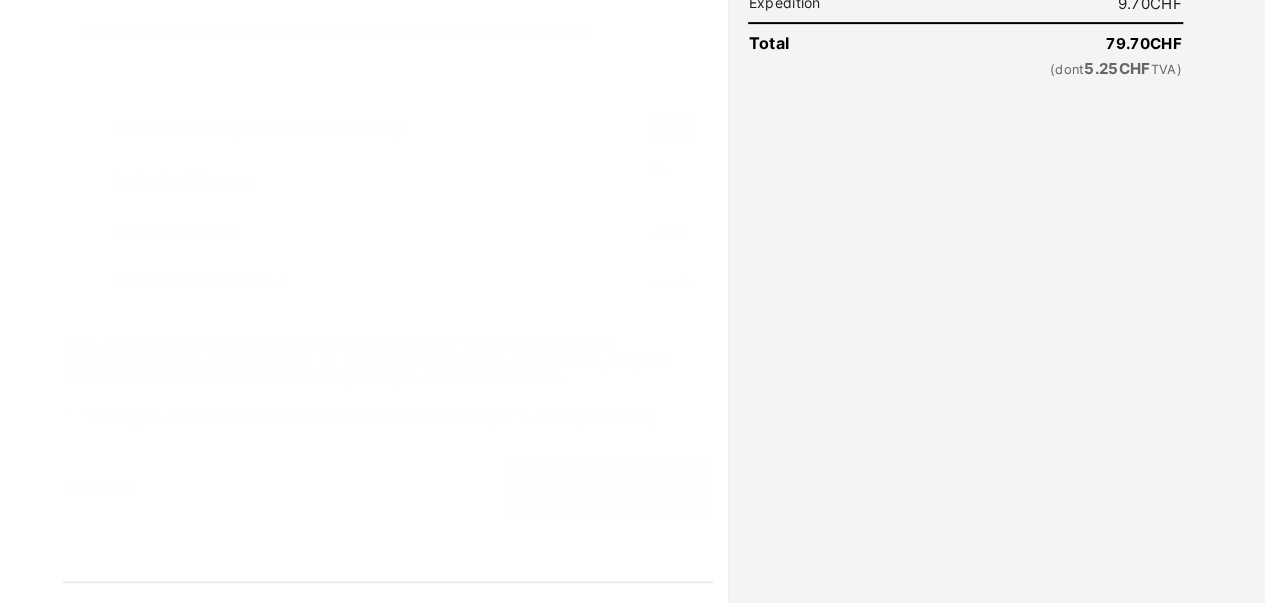 scroll, scrollTop: 467, scrollLeft: 0, axis: vertical 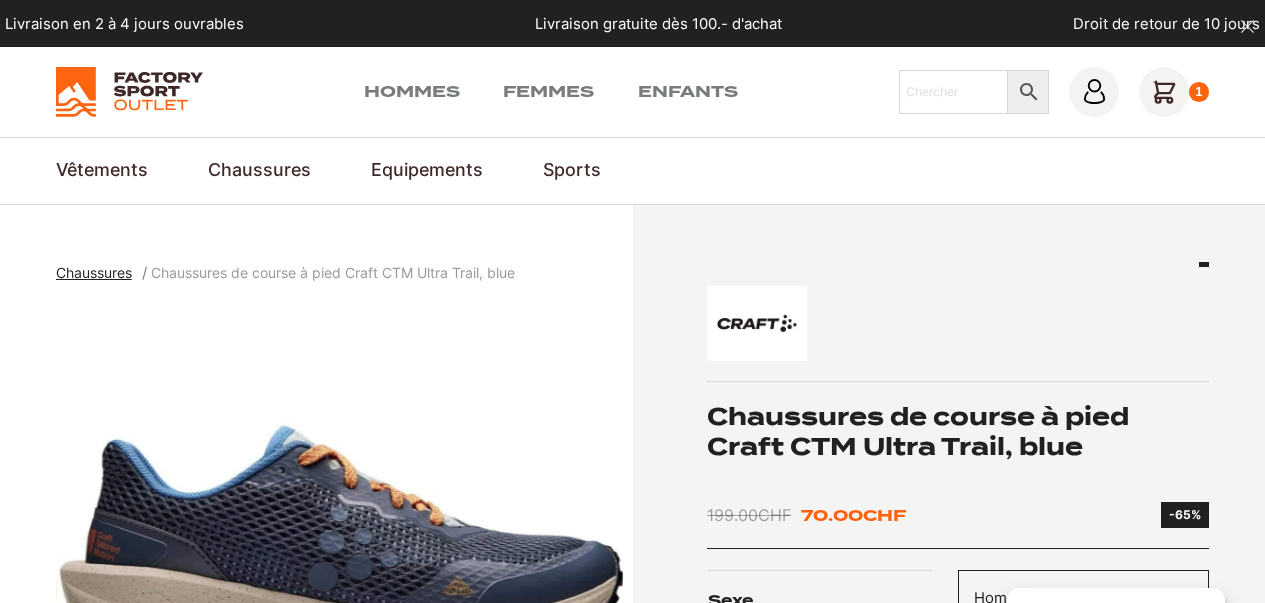 select on "hommes" 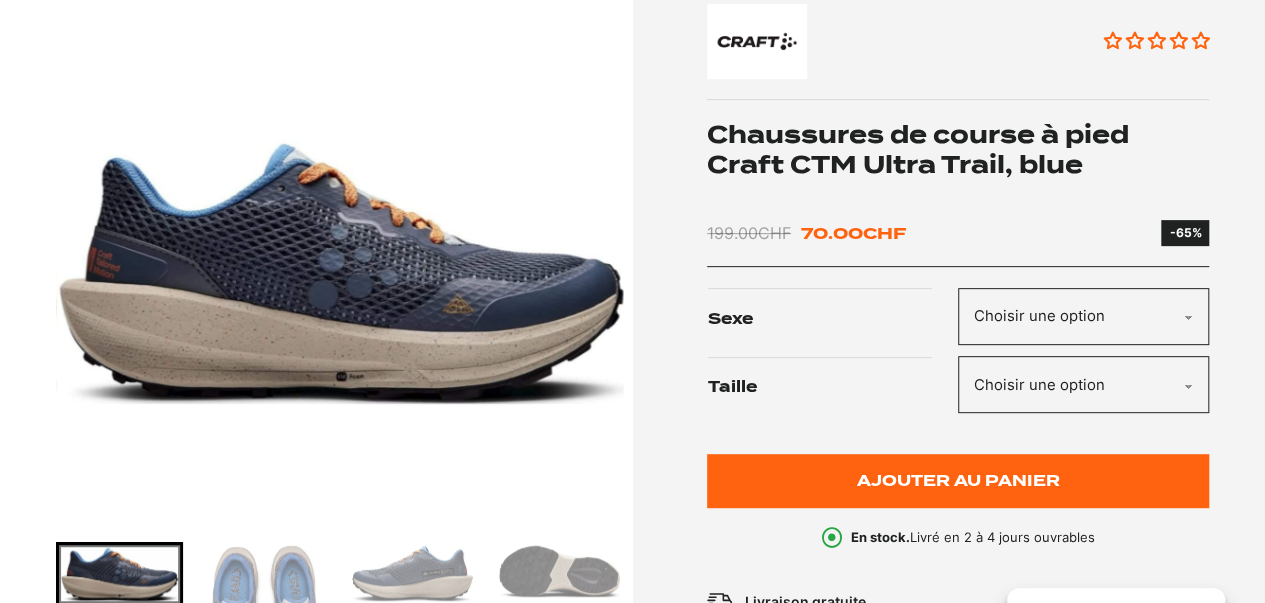 scroll, scrollTop: 235, scrollLeft: 0, axis: vertical 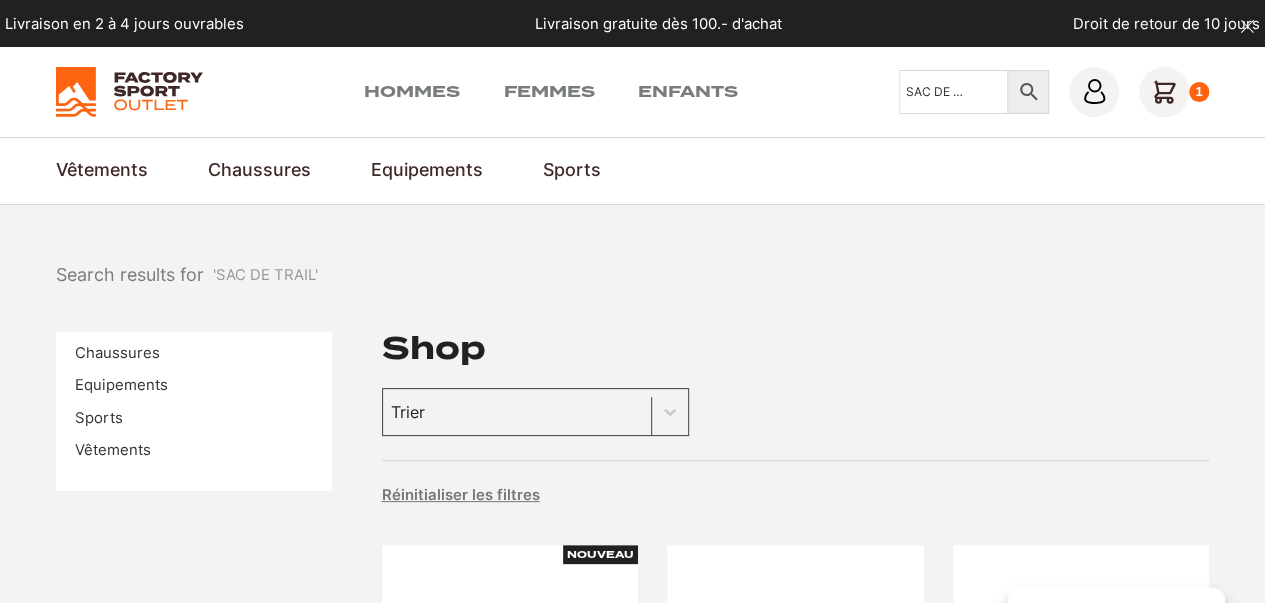 click on "SAC DE TRAIL" at bounding box center (954, 92) 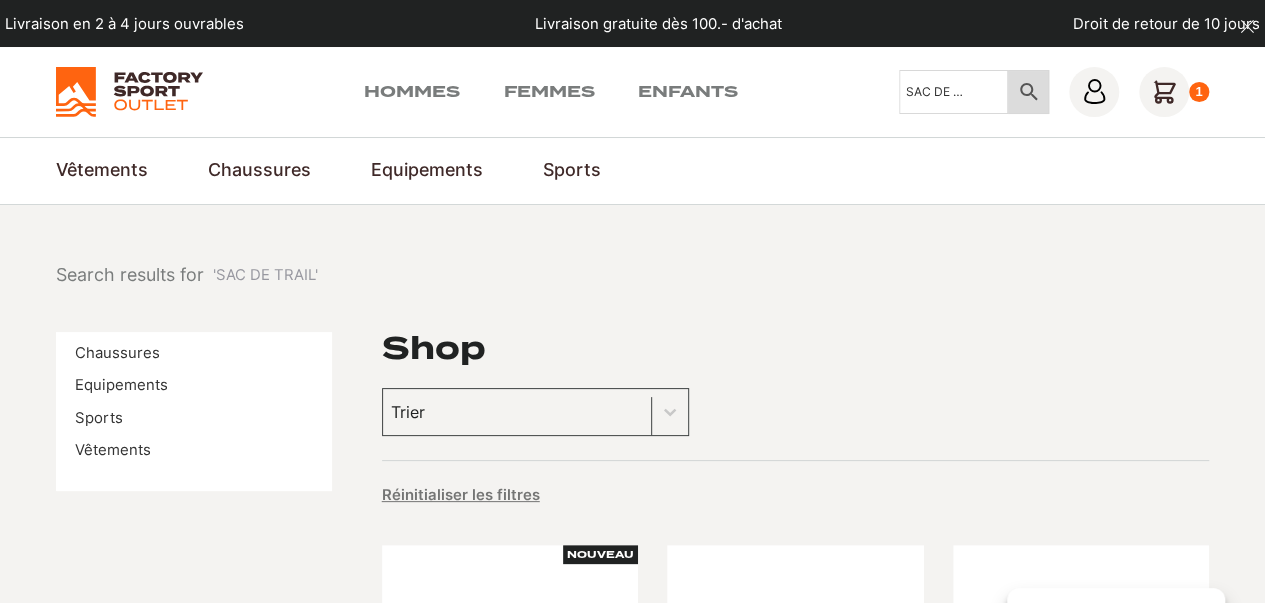 click 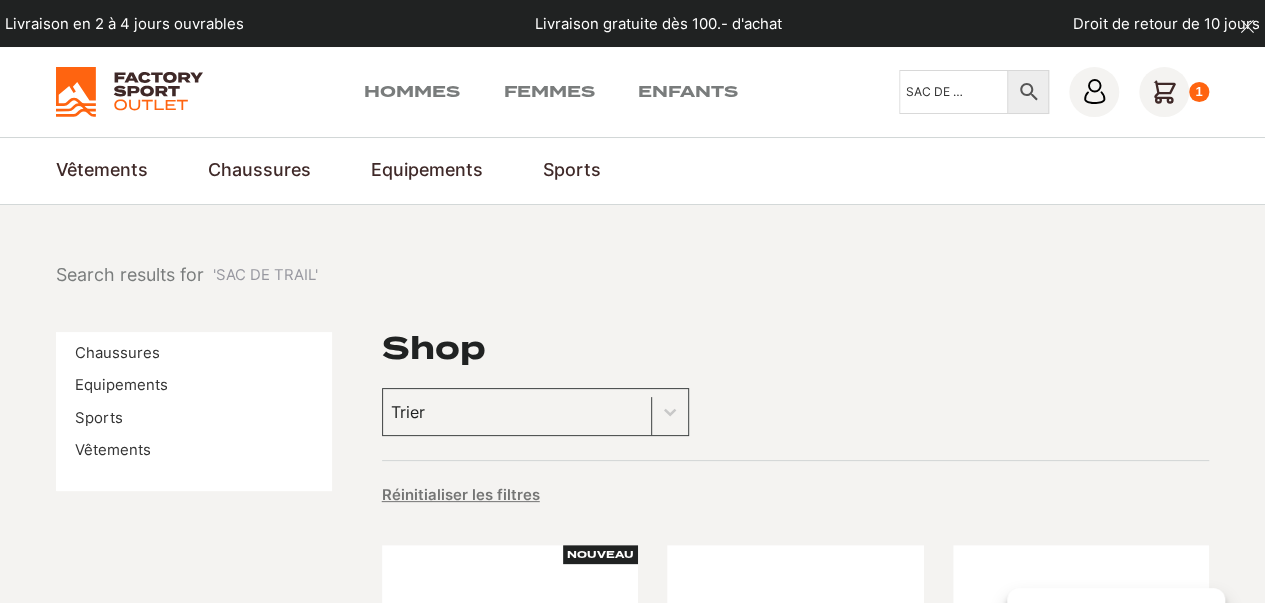 scroll, scrollTop: 148, scrollLeft: 0, axis: vertical 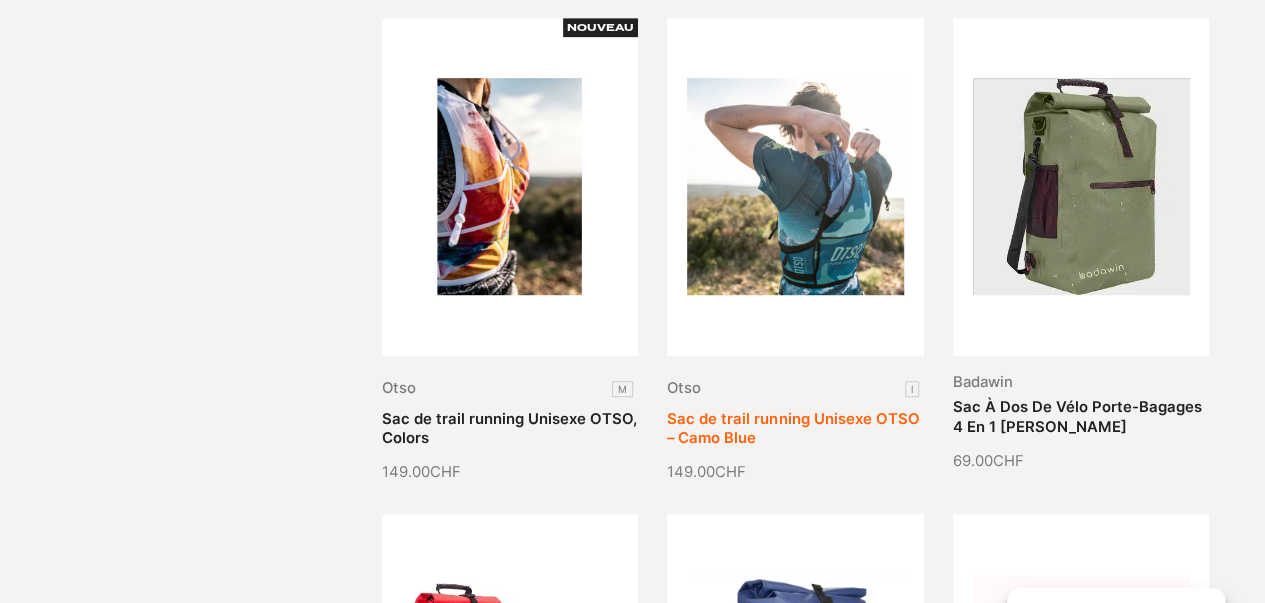 click on "Sac de trail running Unisexe OTSO – Camo Blue" at bounding box center [793, 428] 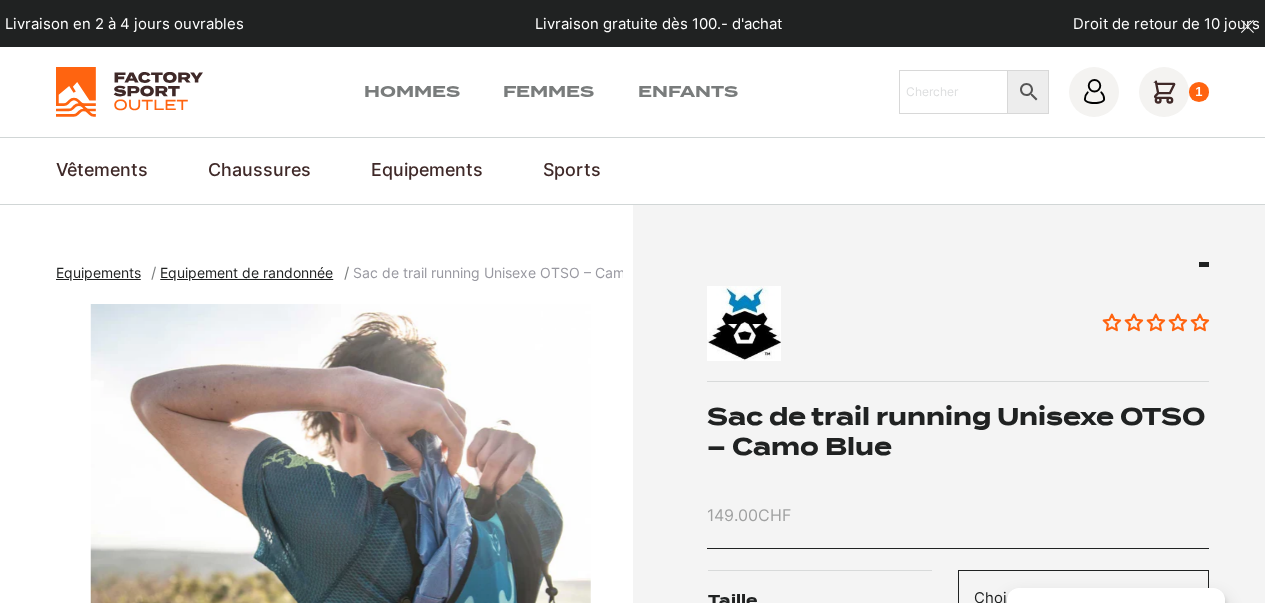 scroll, scrollTop: 0, scrollLeft: 0, axis: both 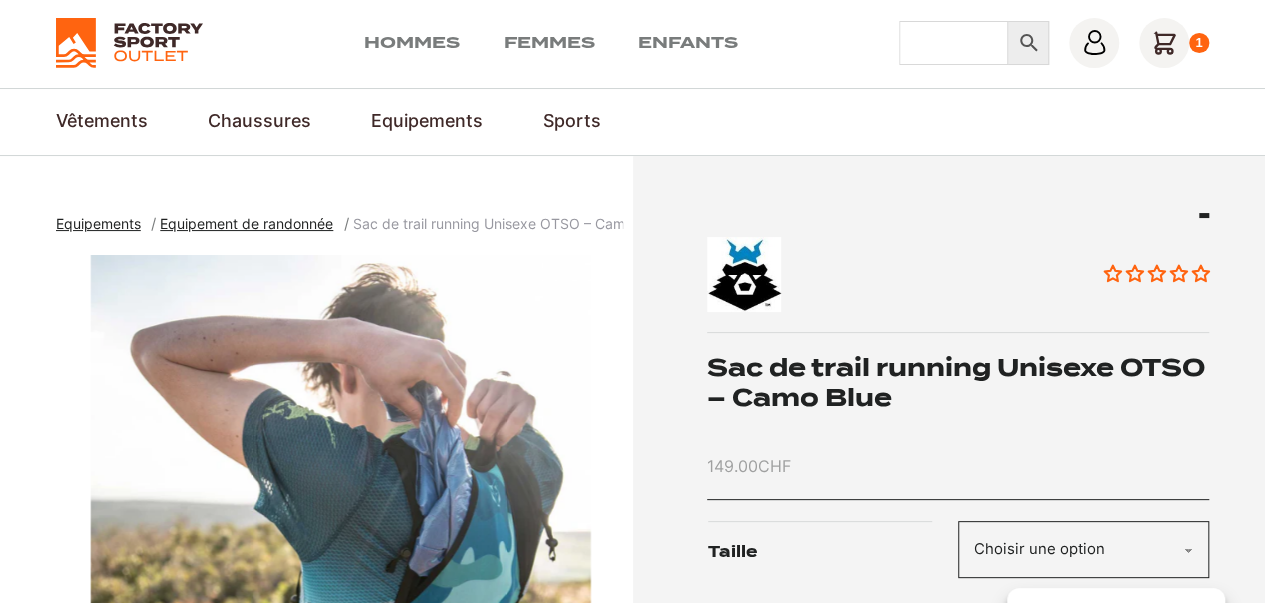 click on "Chercher" at bounding box center [954, 43] 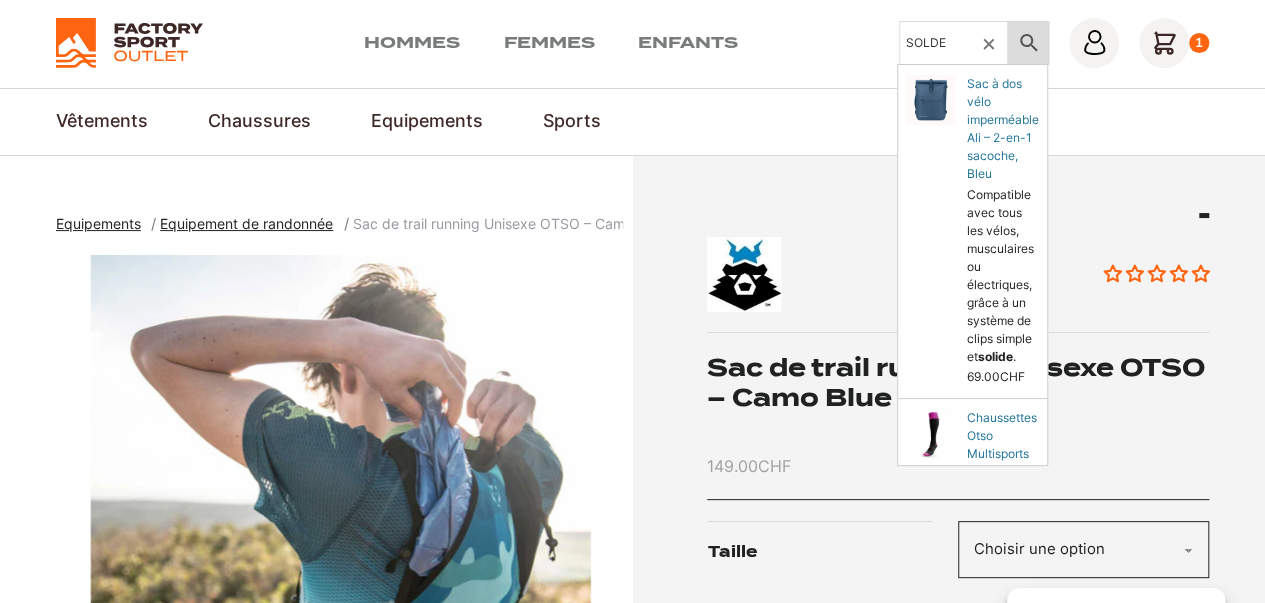 type on "SOLDE" 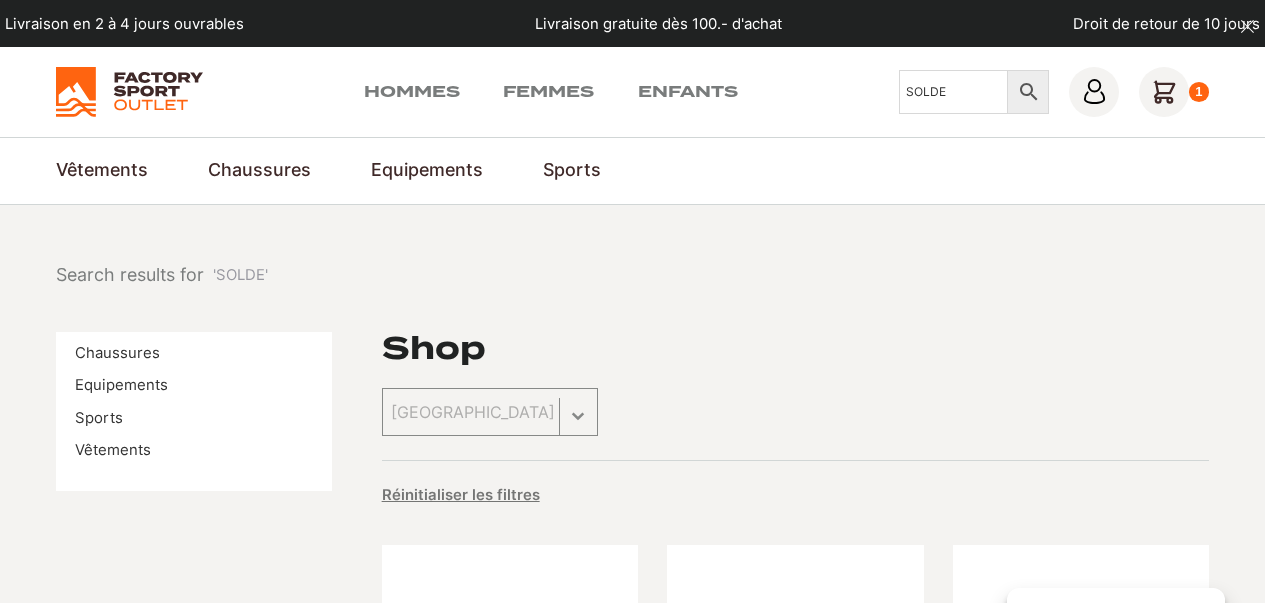 scroll, scrollTop: 0, scrollLeft: 0, axis: both 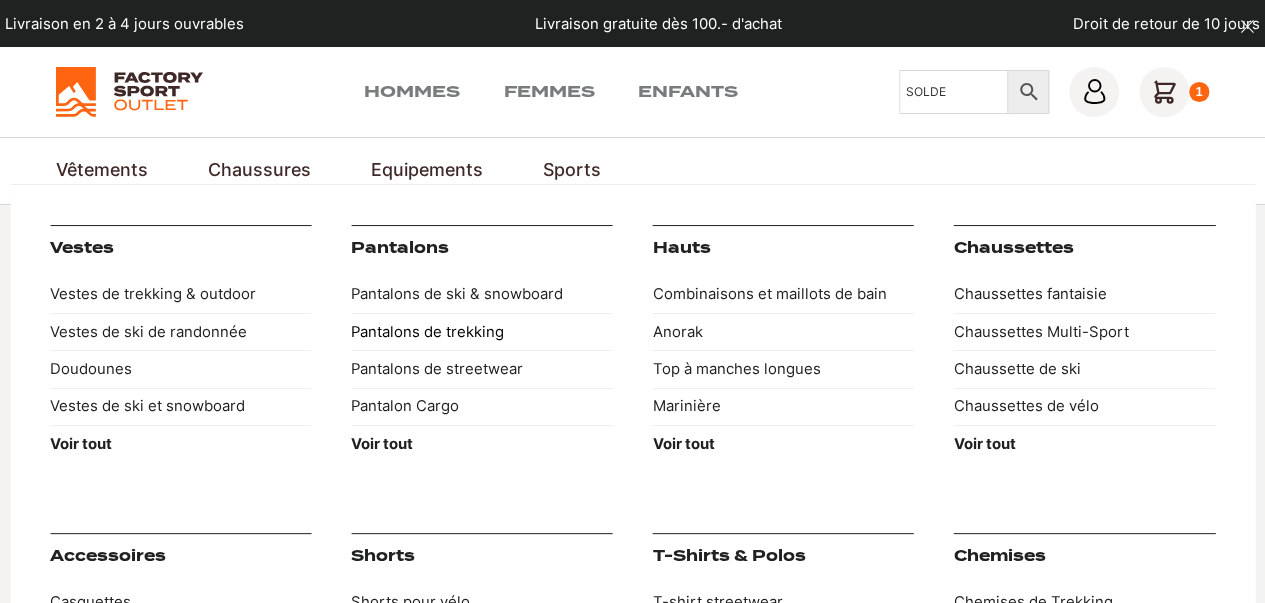 click on "Pantalons de trekking" at bounding box center (481, 331) 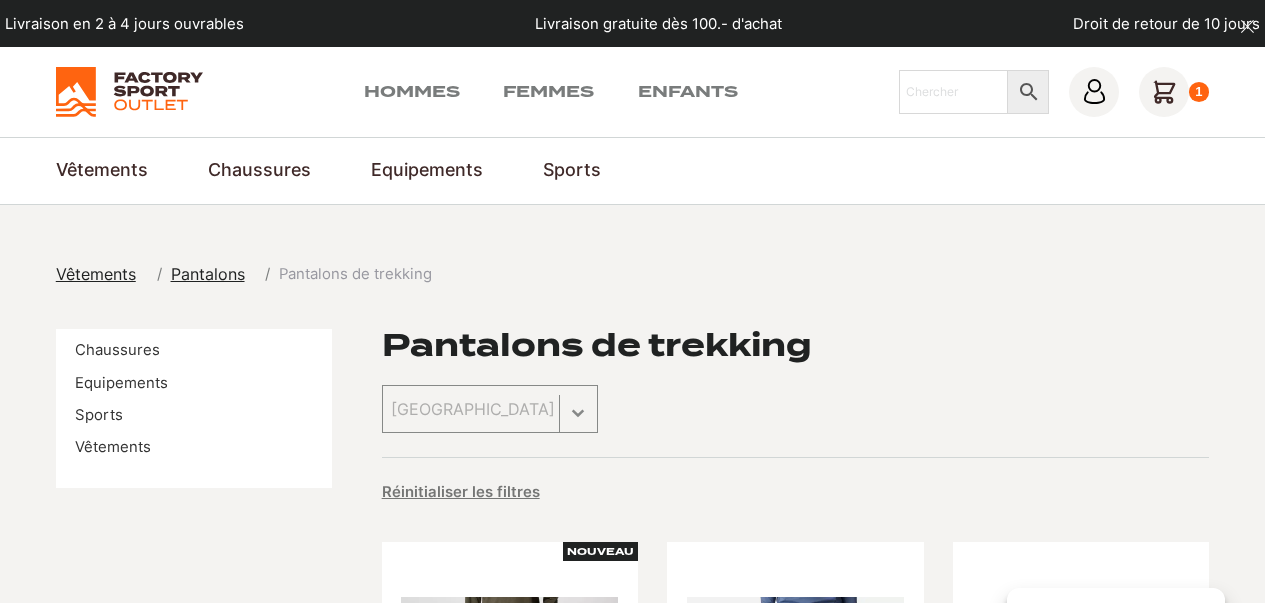 scroll, scrollTop: 0, scrollLeft: 0, axis: both 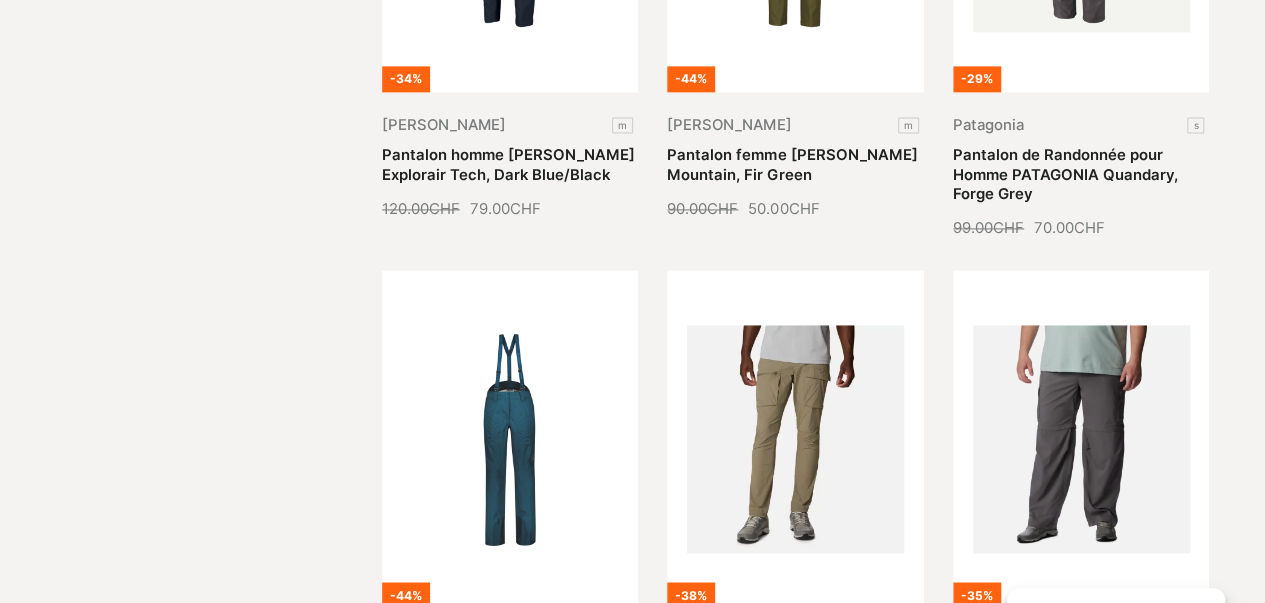 click on "Pantalon de Randonnée pour Homme COLULBIA Maxtrail™ II avec Ceinture Amovible, Stone Green" at bounding box center [780, 700] 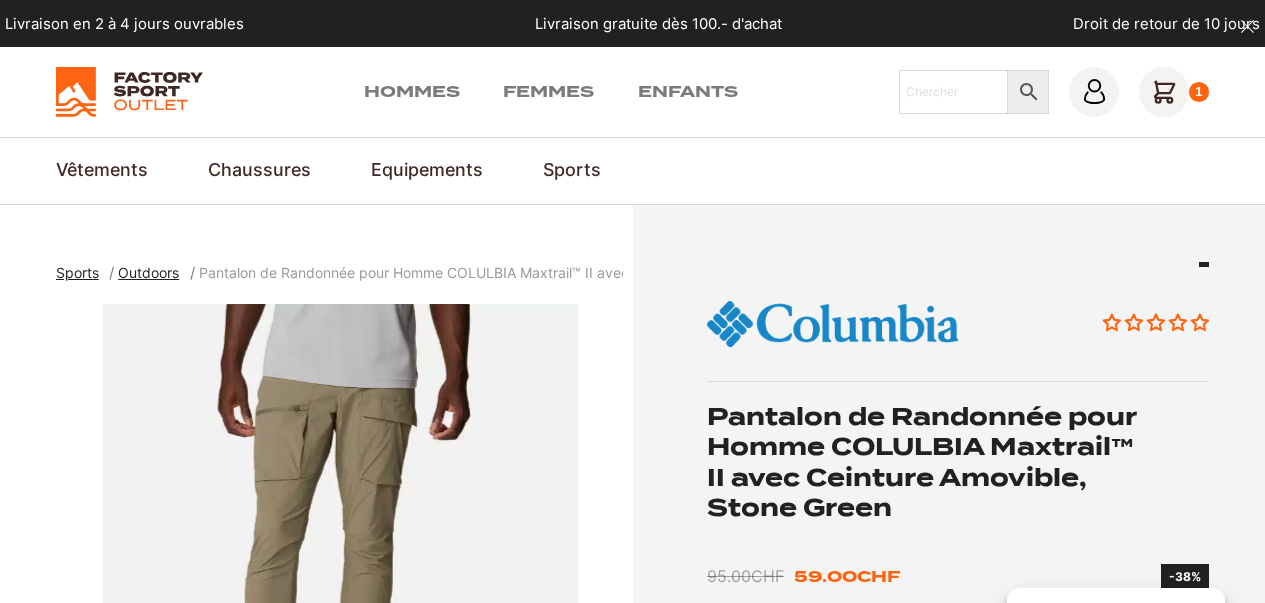 scroll, scrollTop: 0, scrollLeft: 0, axis: both 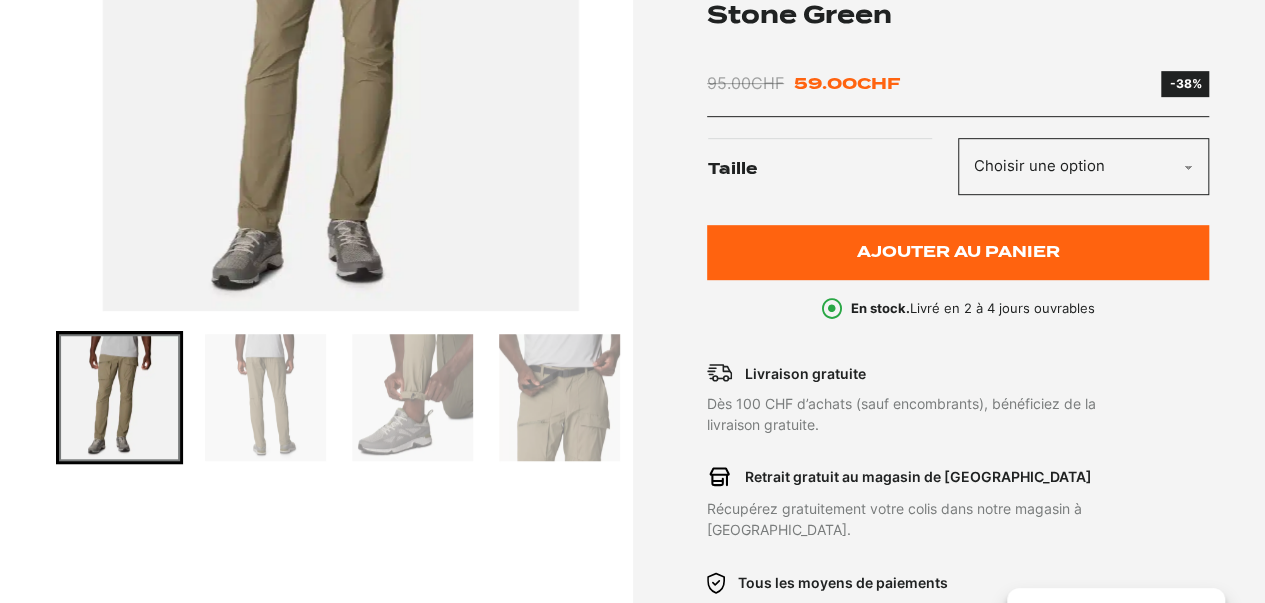 click at bounding box center [265, 397] 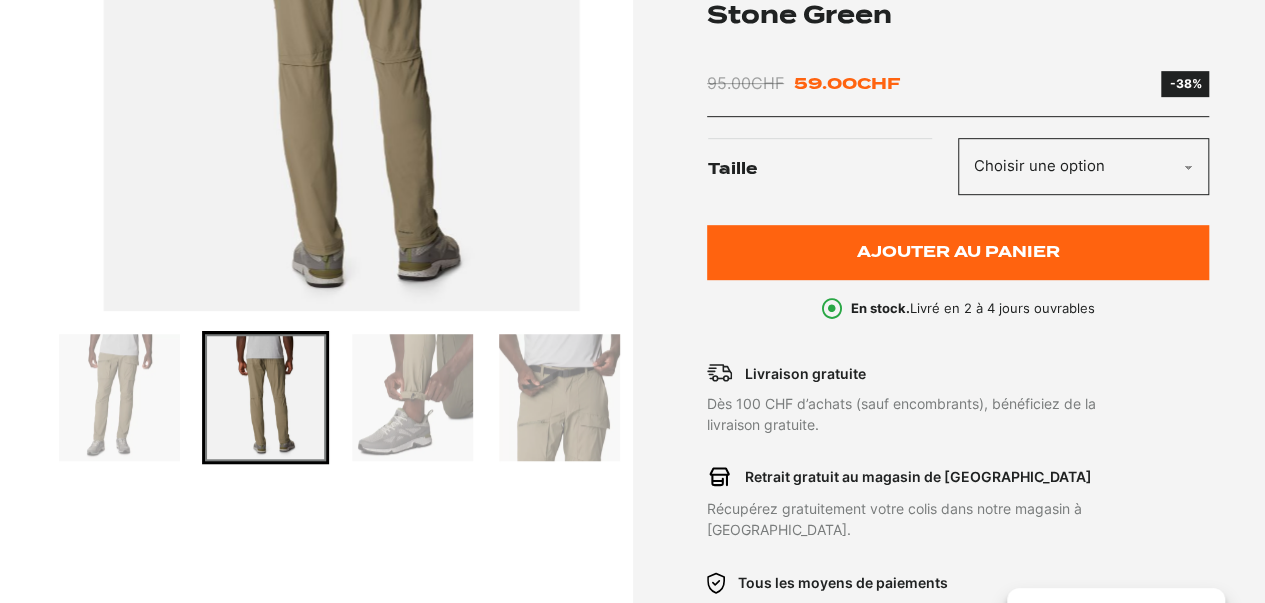 click at bounding box center (412, 397) 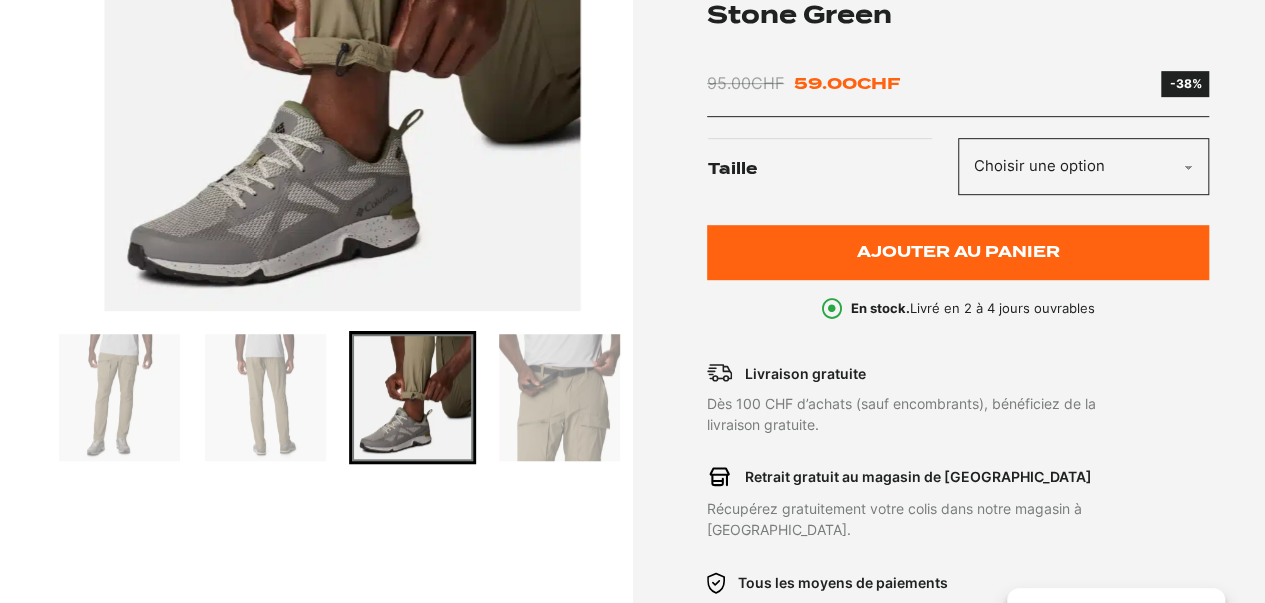 click at bounding box center [559, 397] 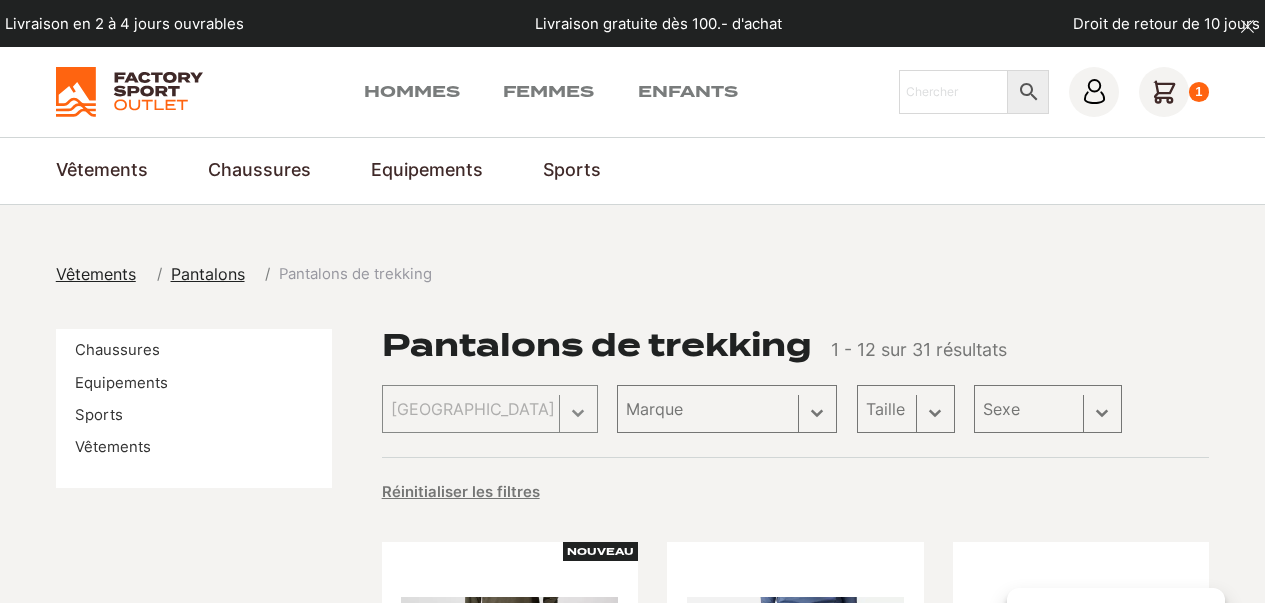 scroll, scrollTop: 0, scrollLeft: 0, axis: both 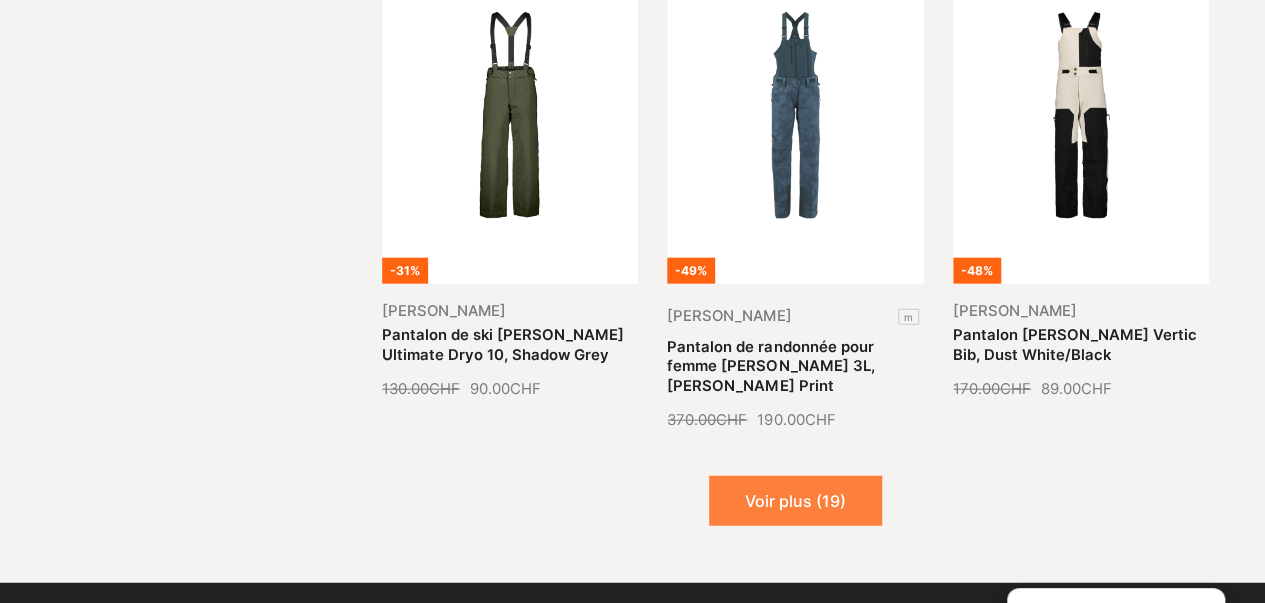 click on "Voir plus (19)" at bounding box center [795, 501] 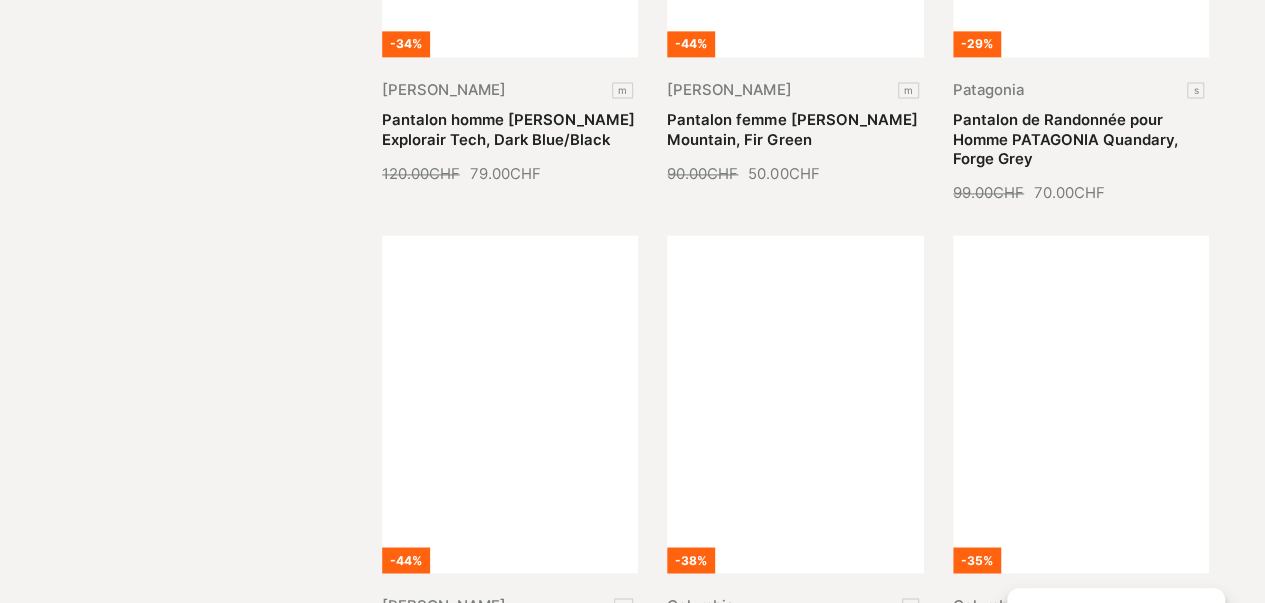 scroll, scrollTop: 2230, scrollLeft: 0, axis: vertical 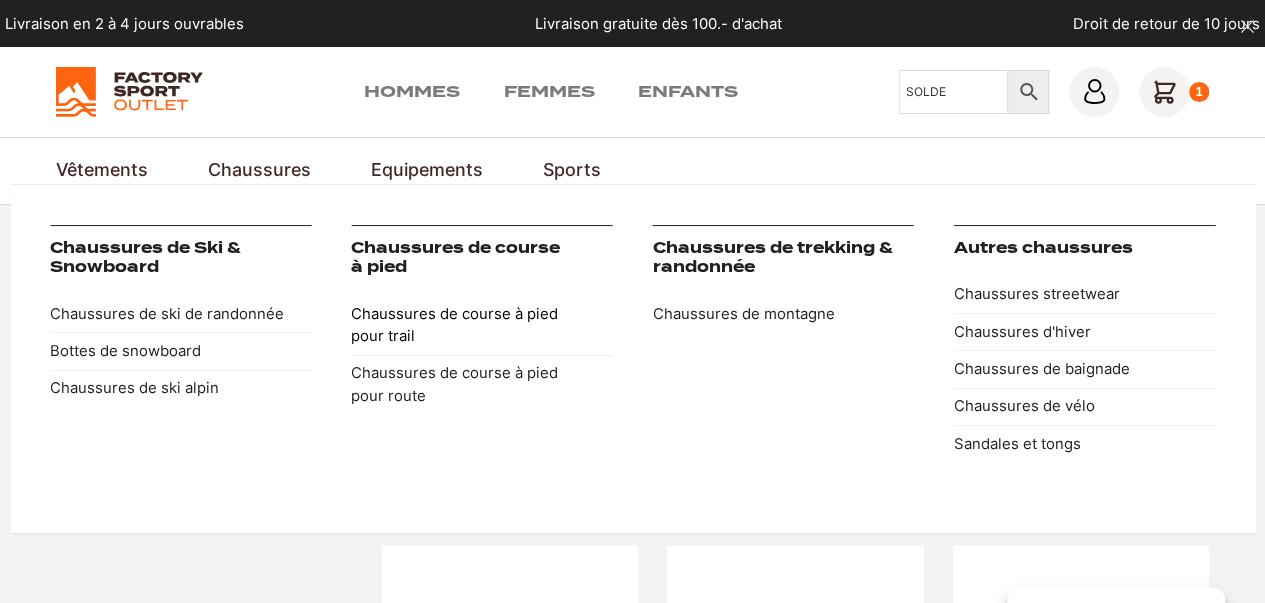 click on "Chaussures de course à pied pour trail" at bounding box center [481, 325] 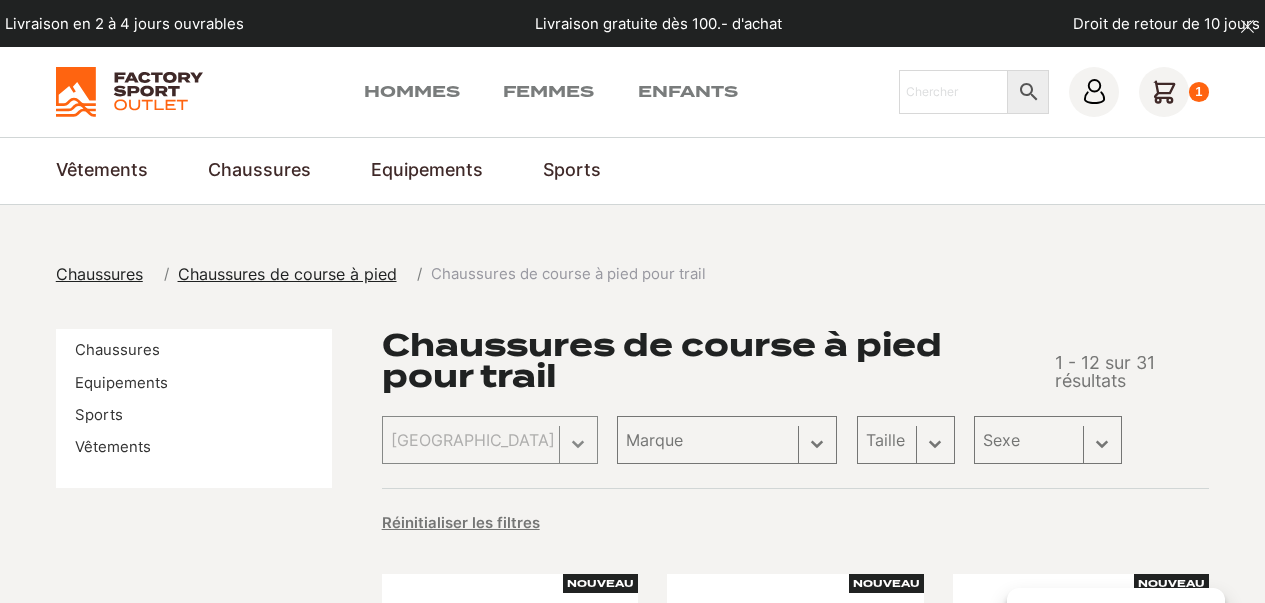 scroll, scrollTop: 0, scrollLeft: 0, axis: both 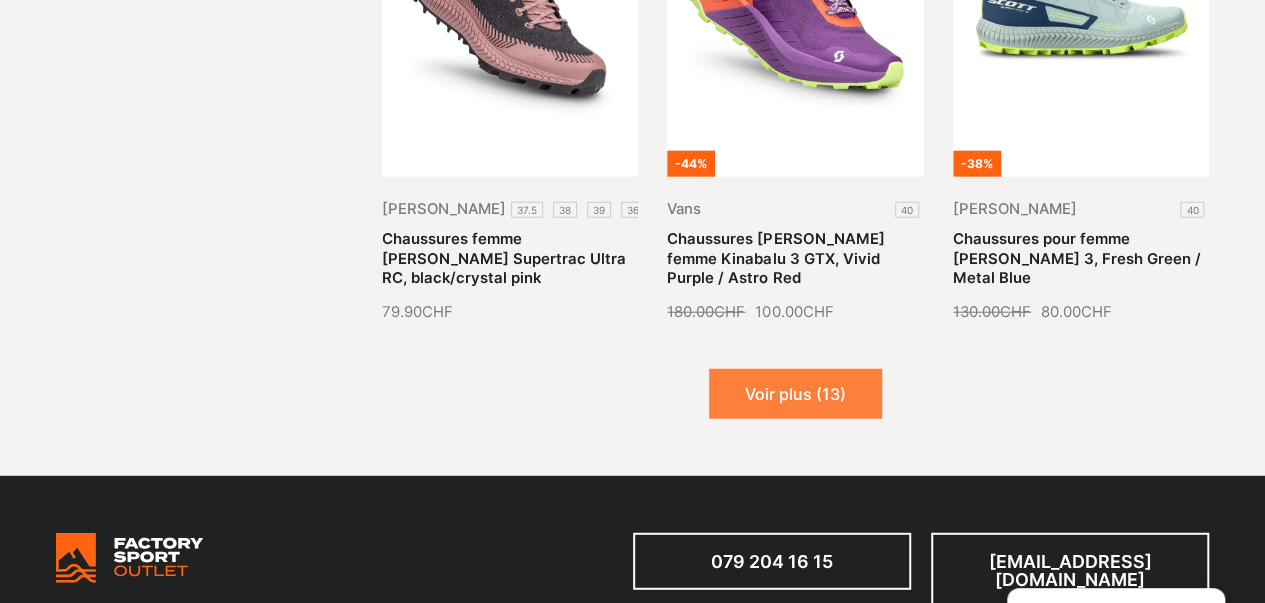 click on "Voir plus (13)" at bounding box center [795, 394] 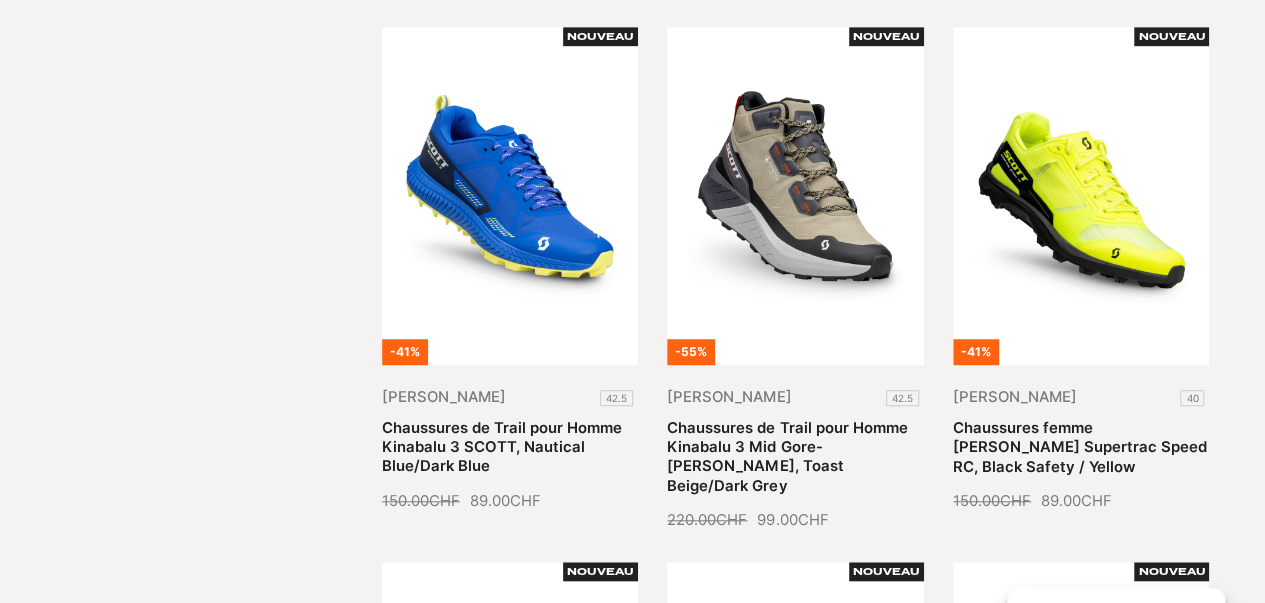 scroll, scrollTop: 0, scrollLeft: 0, axis: both 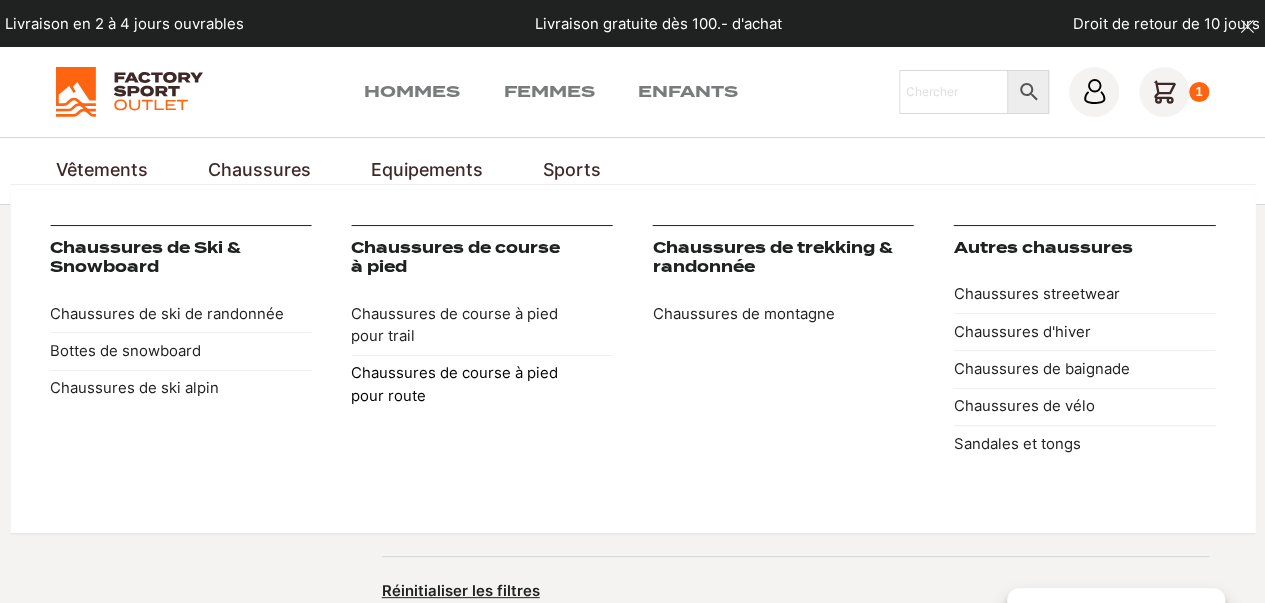 click on "Chaussures de course à pied pour route" at bounding box center (481, 385) 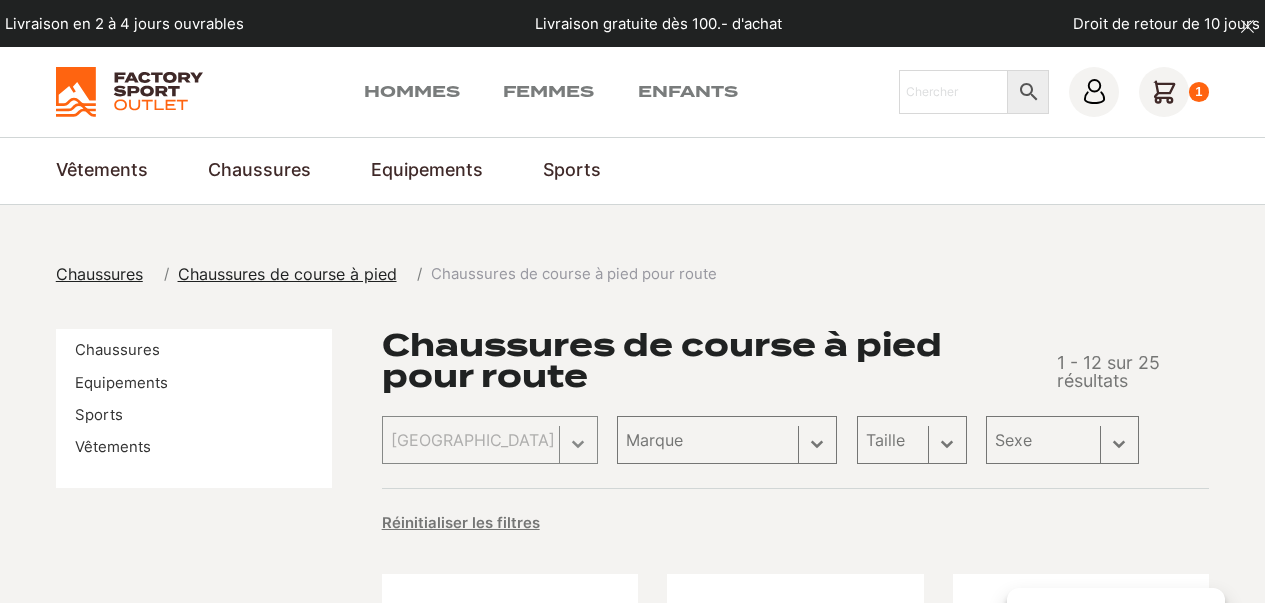 scroll, scrollTop: 0, scrollLeft: 0, axis: both 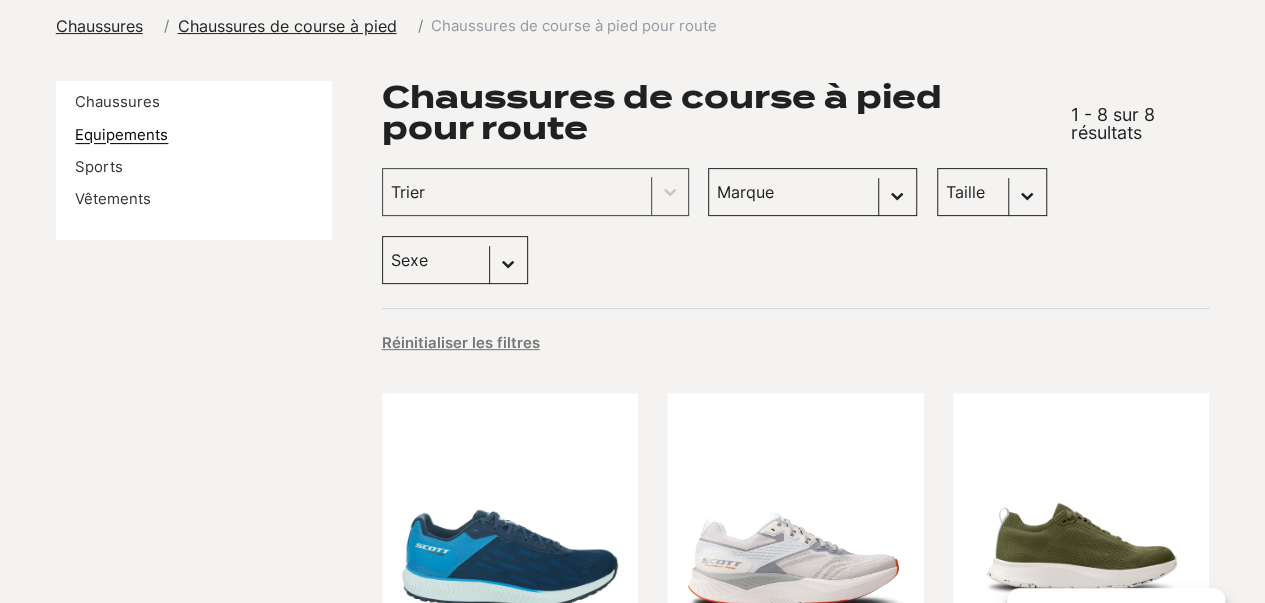 click on "Equipements" at bounding box center (121, 135) 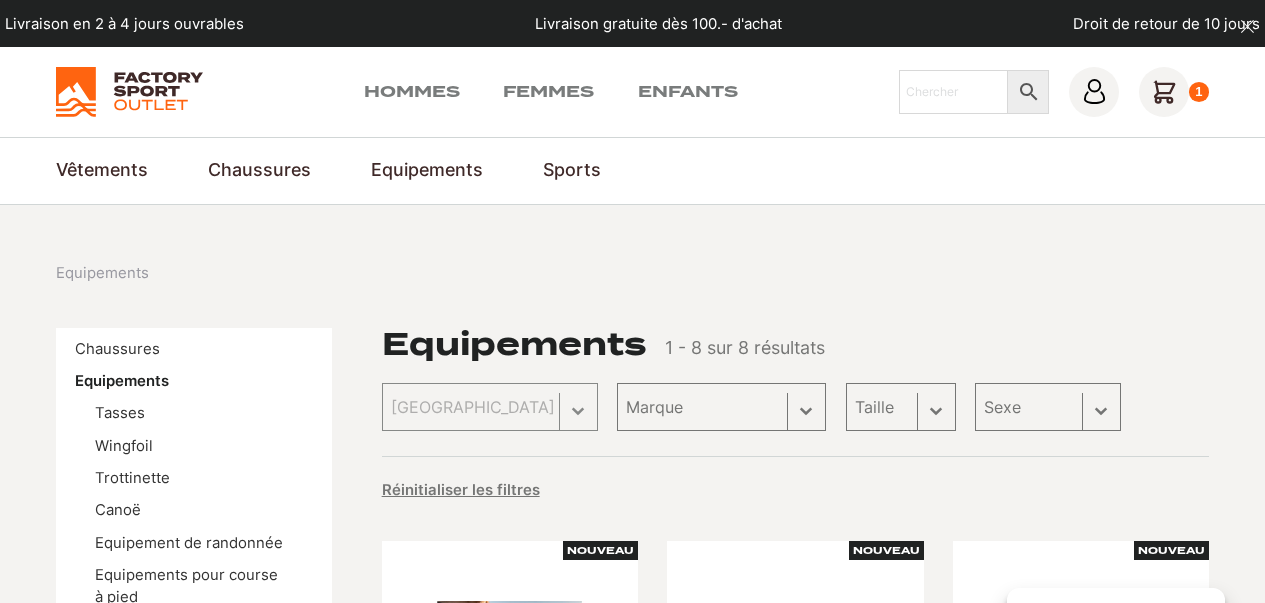 scroll, scrollTop: 0, scrollLeft: 0, axis: both 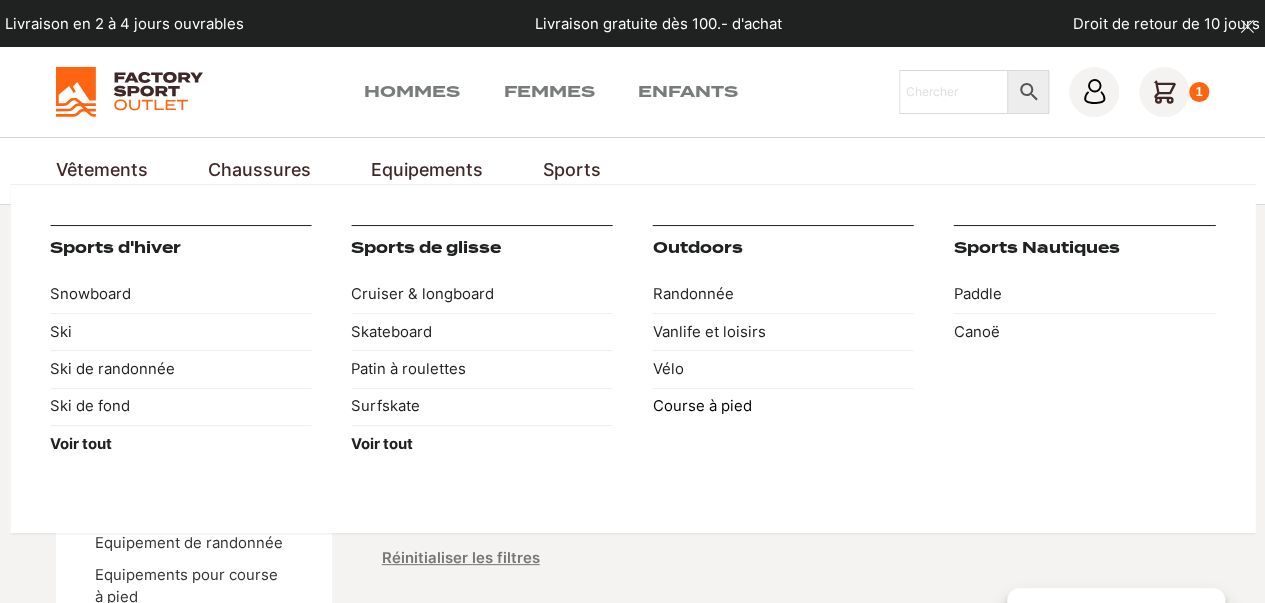 click on "Course à pied" at bounding box center [783, 406] 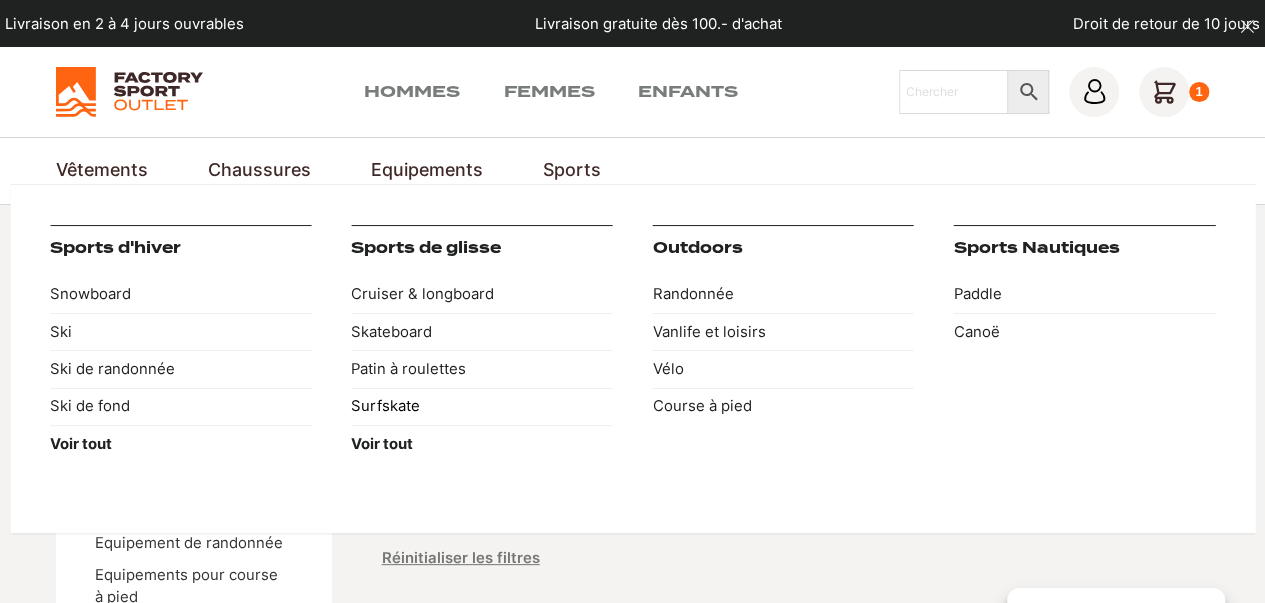 click on "Surfskate" at bounding box center [481, 406] 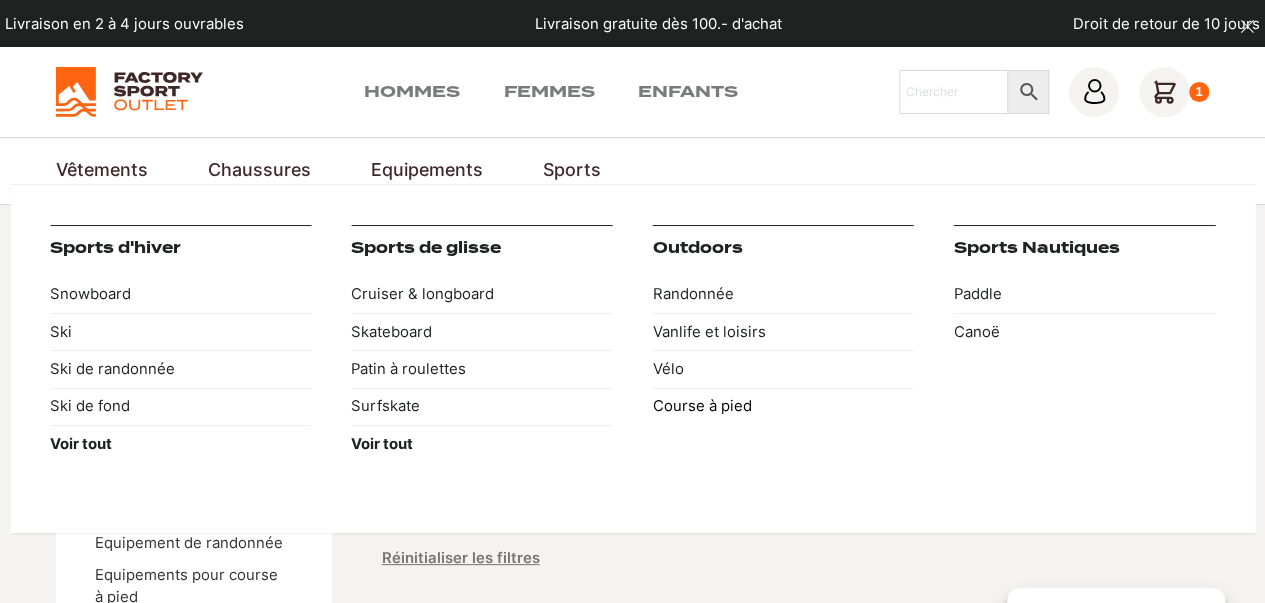click on "Course à pied" at bounding box center [783, 406] 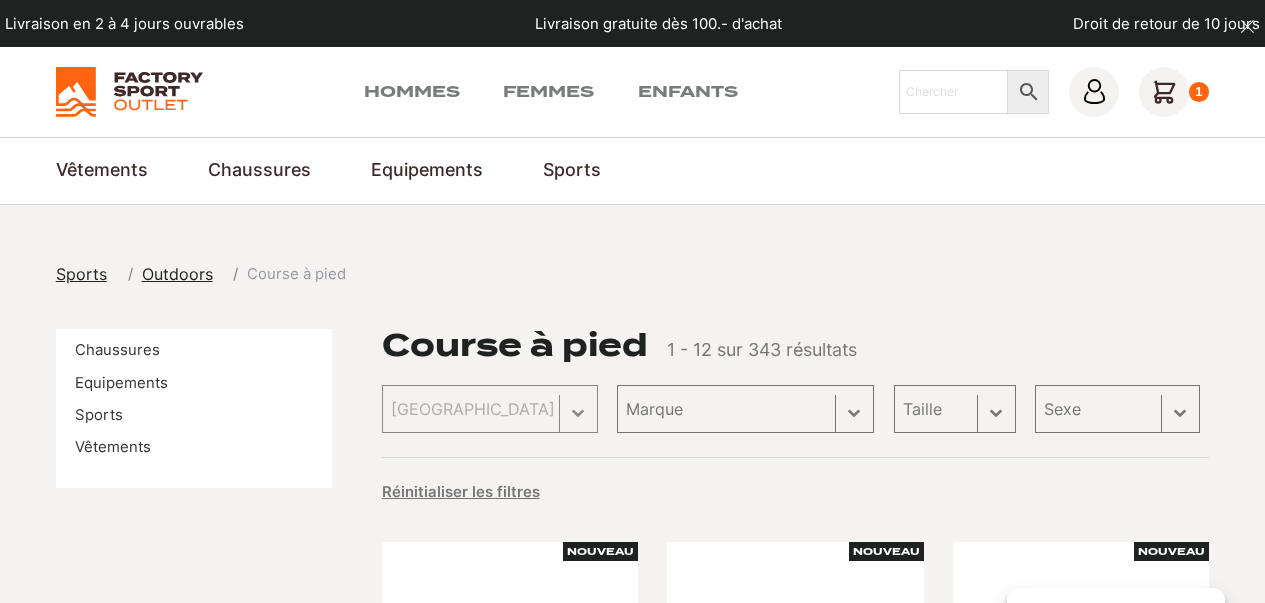 scroll, scrollTop: 0, scrollLeft: 0, axis: both 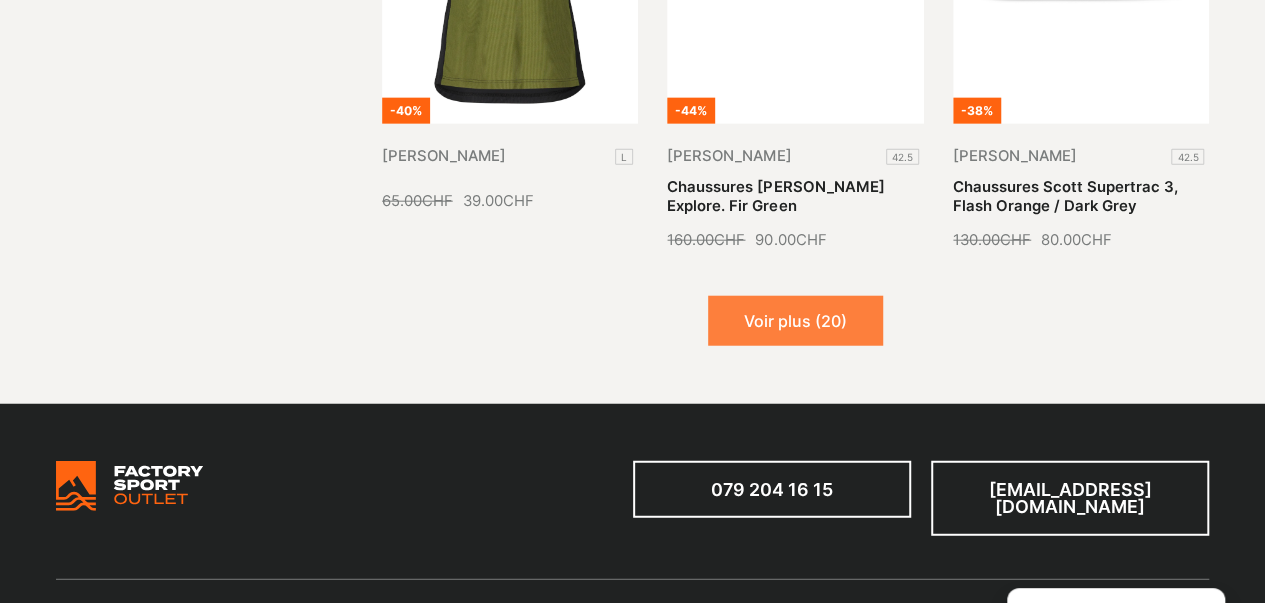 click on "Voir plus (20)" at bounding box center [795, 321] 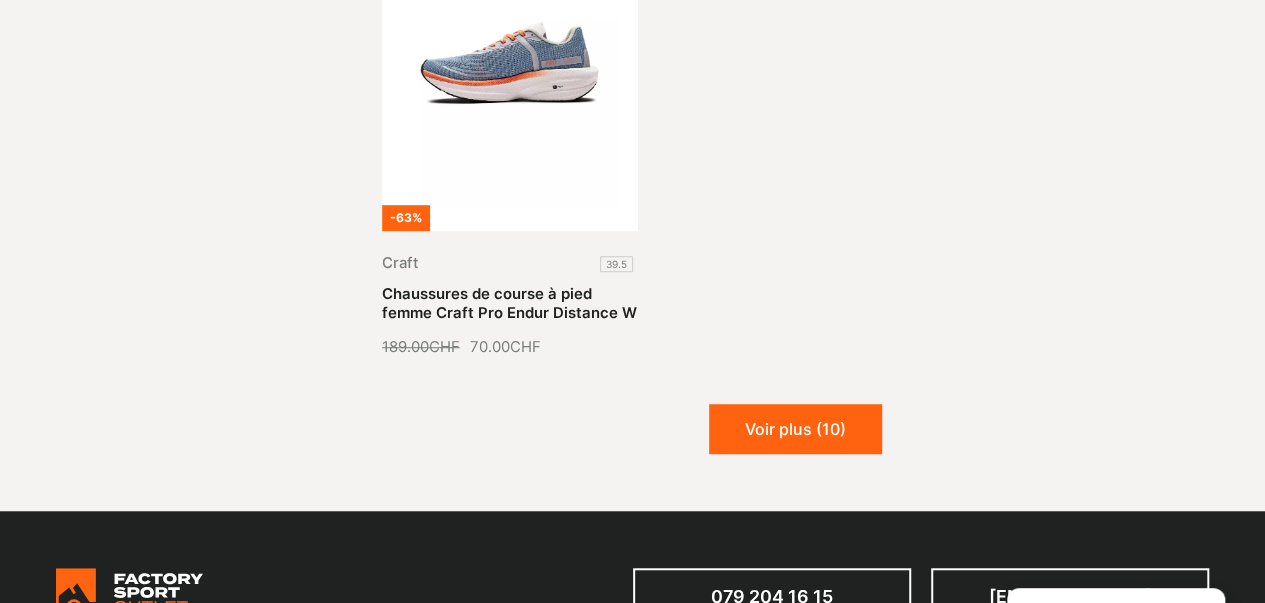 scroll, scrollTop: 4396, scrollLeft: 0, axis: vertical 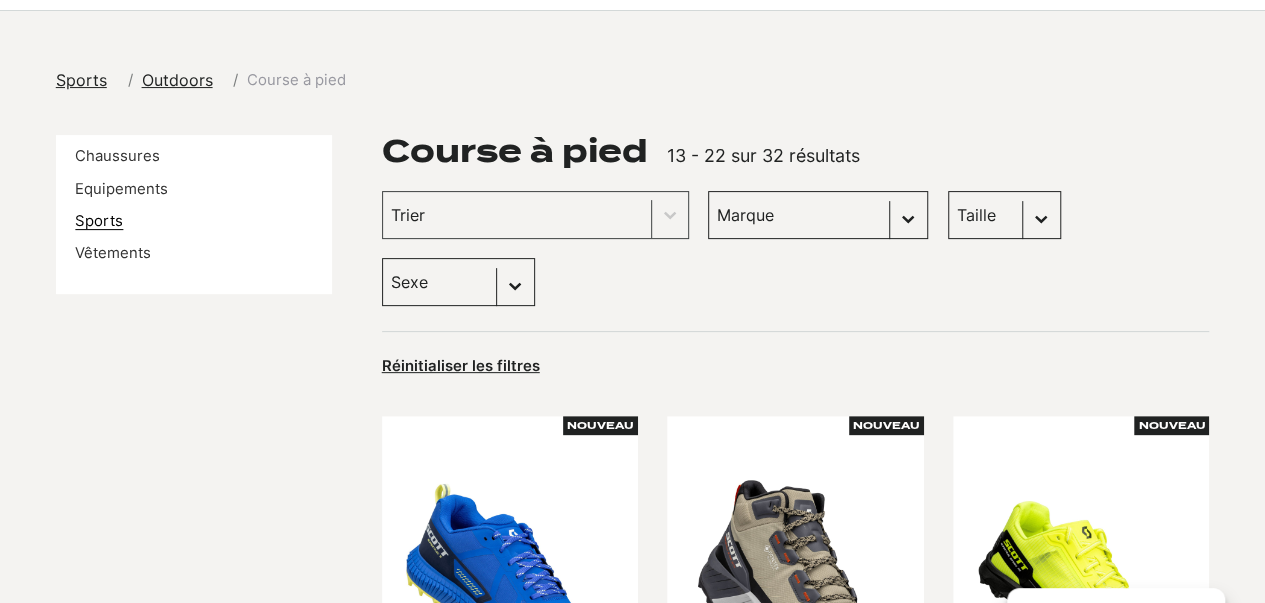 click on "Sports" at bounding box center (99, 221) 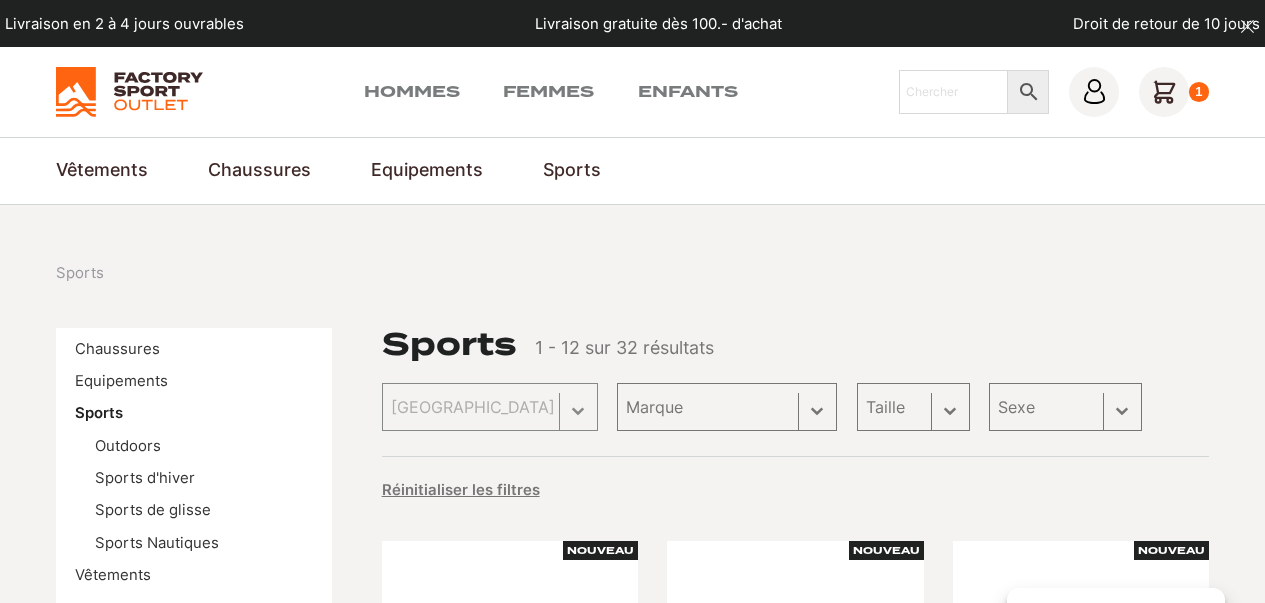 scroll, scrollTop: 0, scrollLeft: 0, axis: both 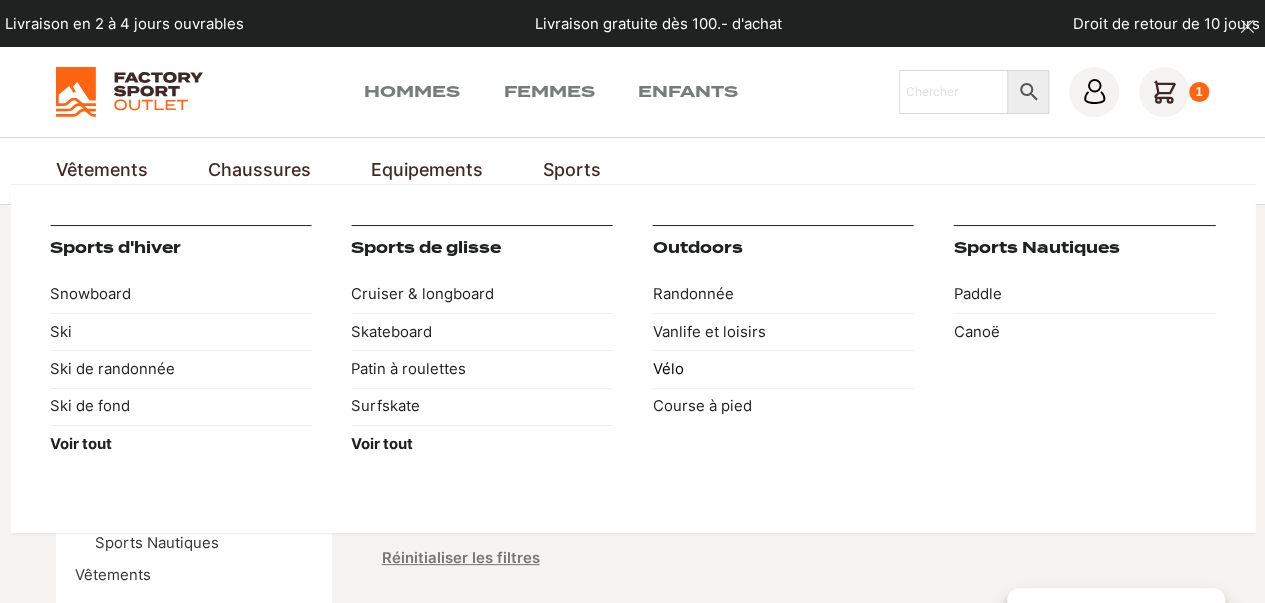 click on "Vélo" at bounding box center (783, 368) 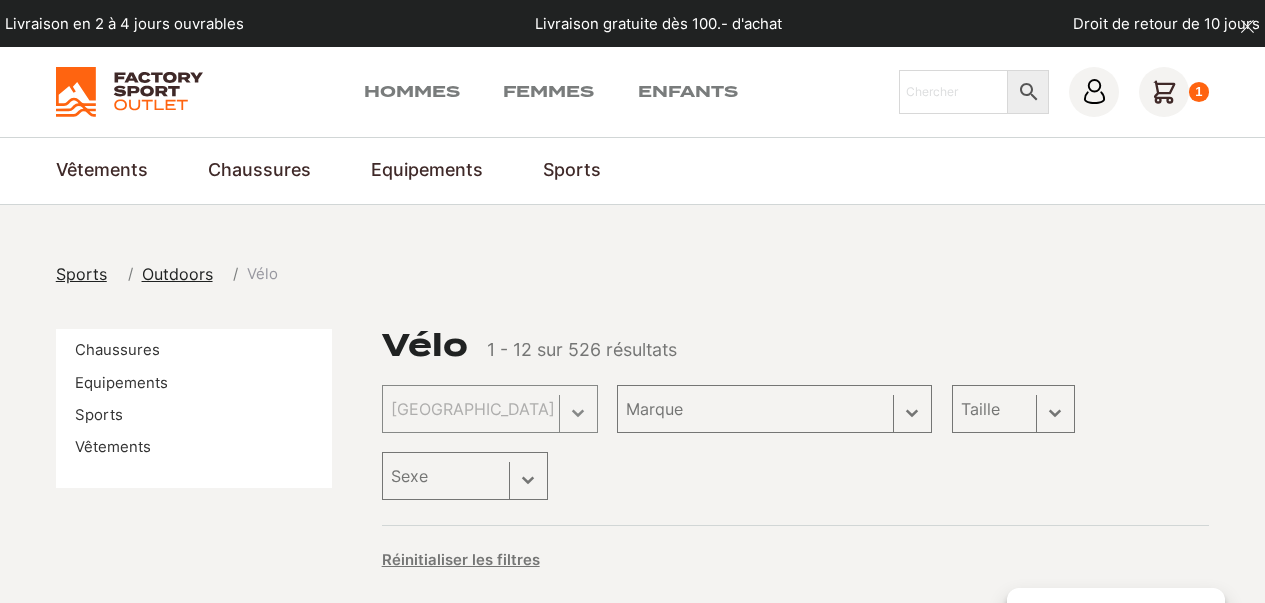 scroll, scrollTop: 0, scrollLeft: 0, axis: both 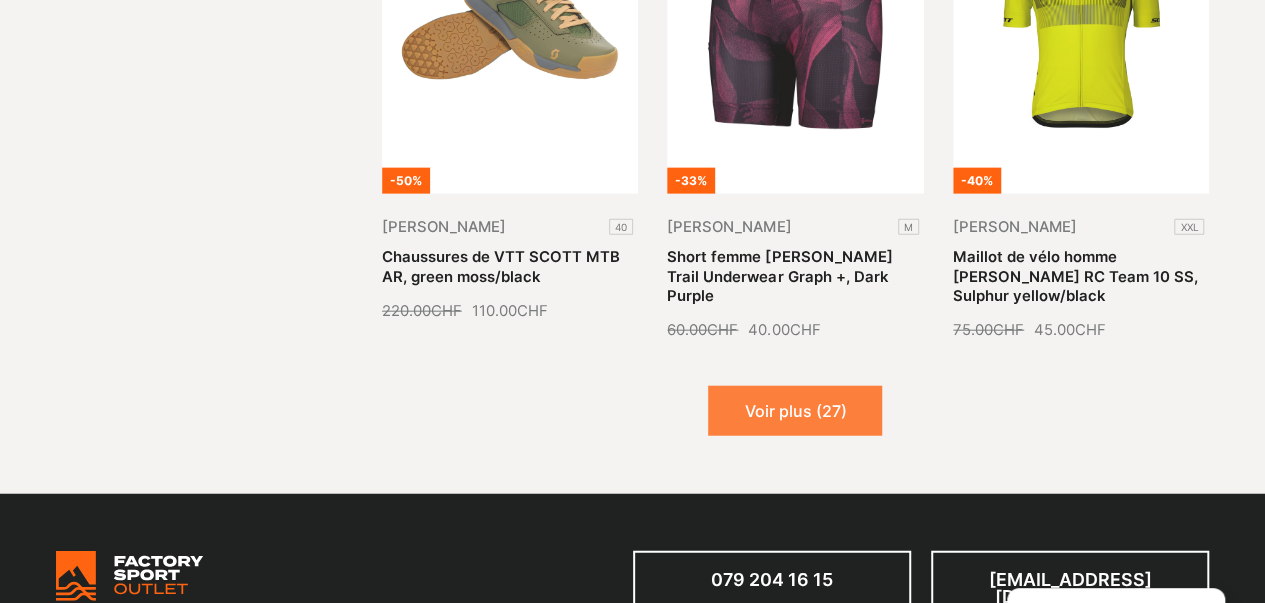 click on "Voir plus (27)" at bounding box center [795, 411] 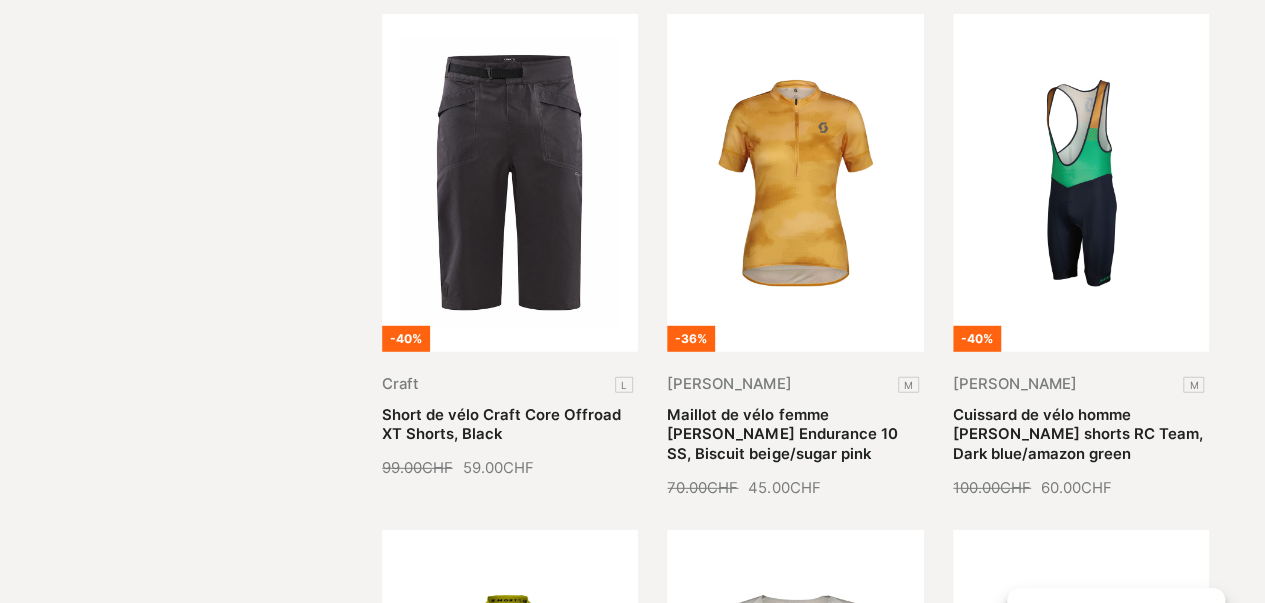 scroll, scrollTop: 2614, scrollLeft: 0, axis: vertical 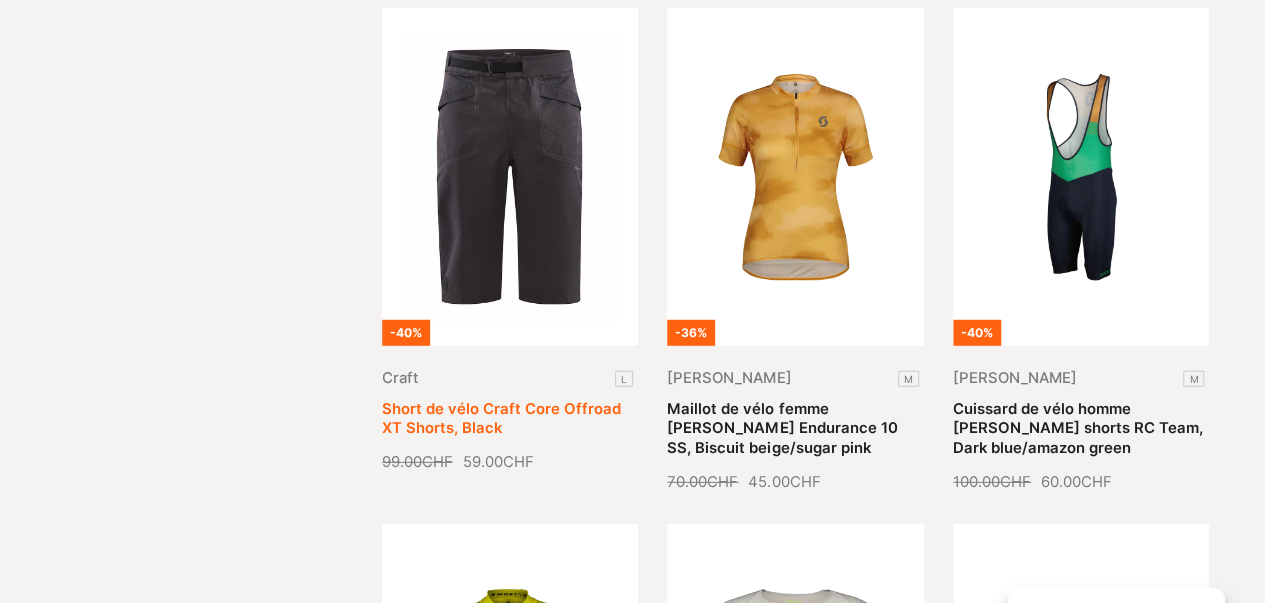 click on "Short de vélo Craft Core Offroad XT Shorts, Black" at bounding box center (501, 418) 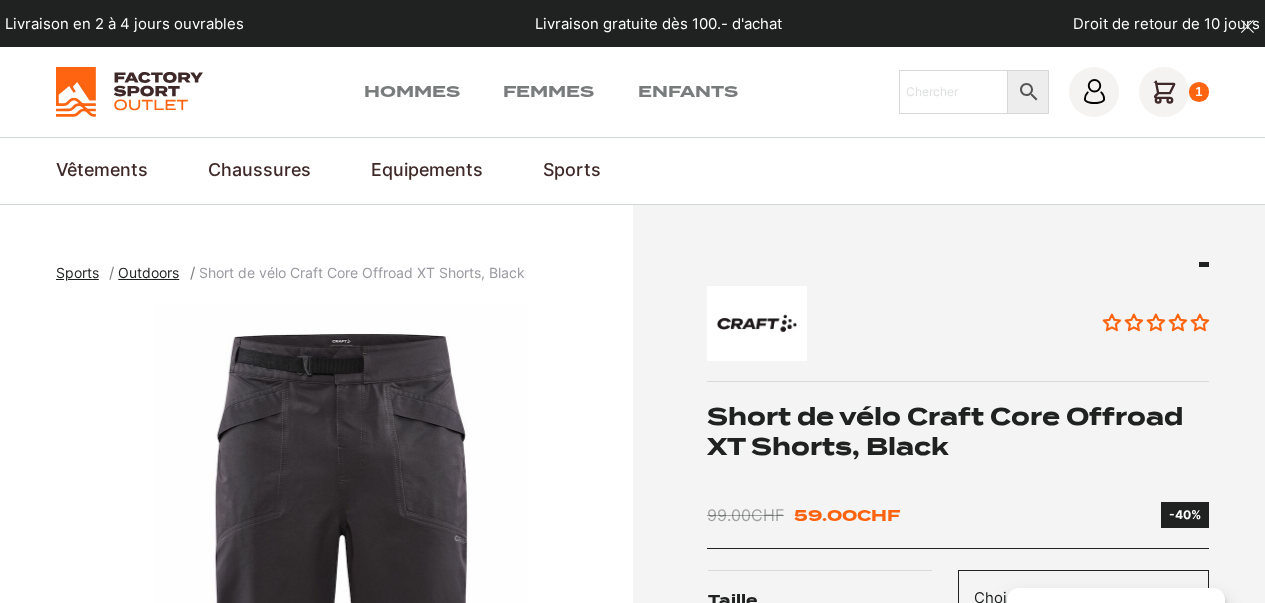 scroll, scrollTop: 0, scrollLeft: 0, axis: both 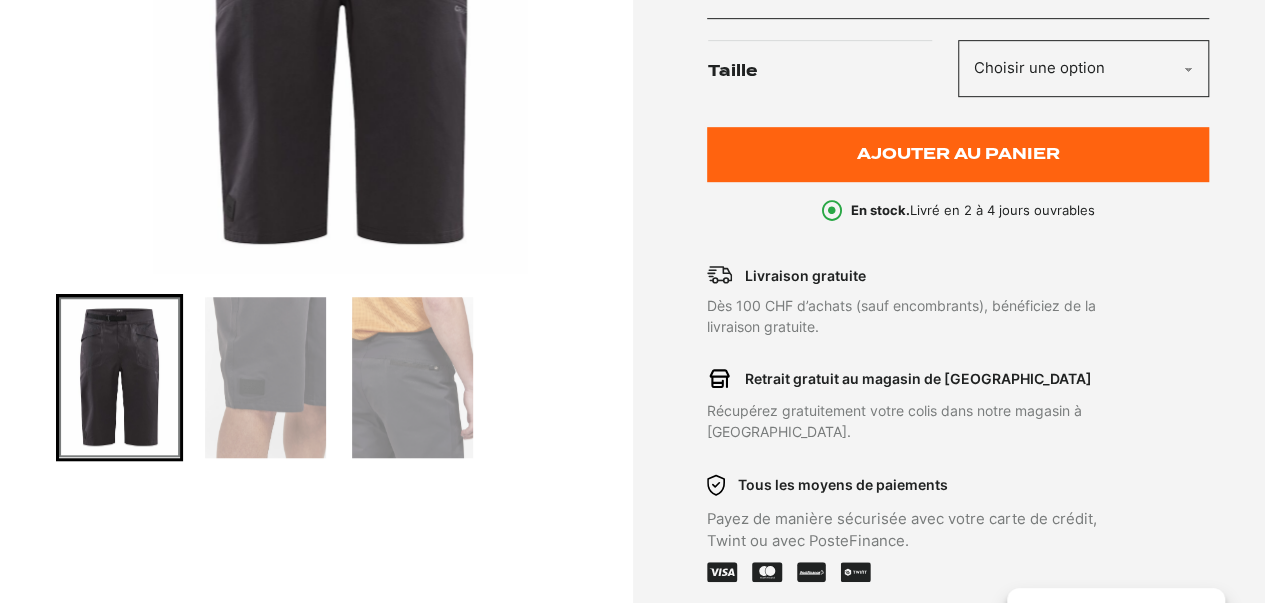 click at bounding box center (265, 377) 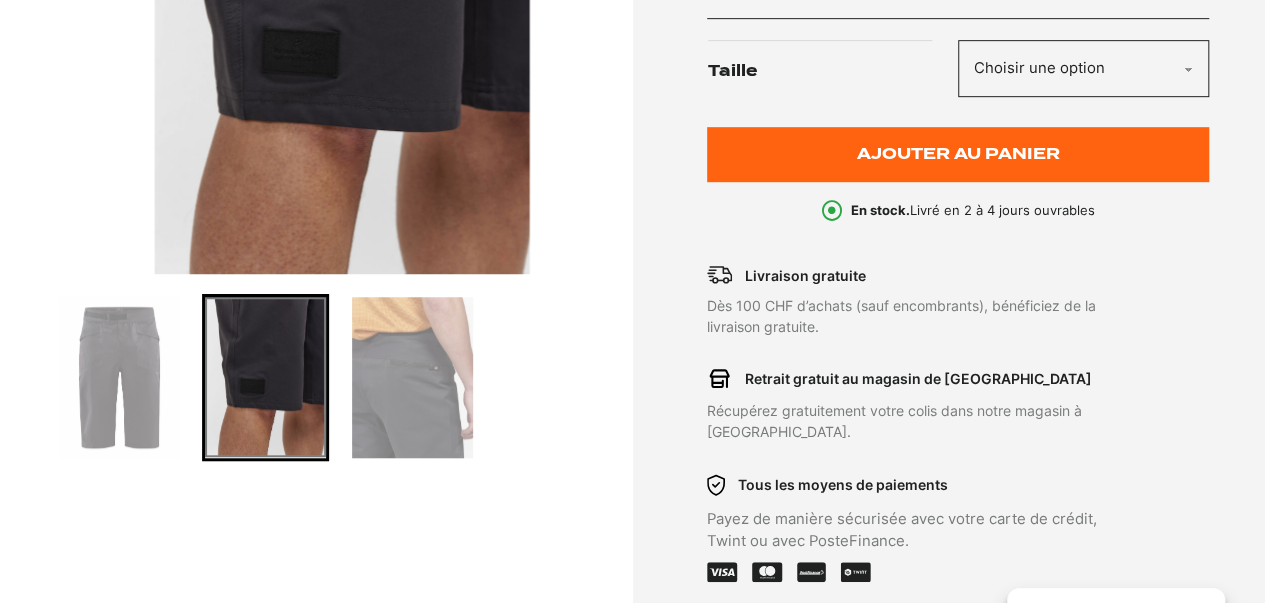 click at bounding box center [412, 377] 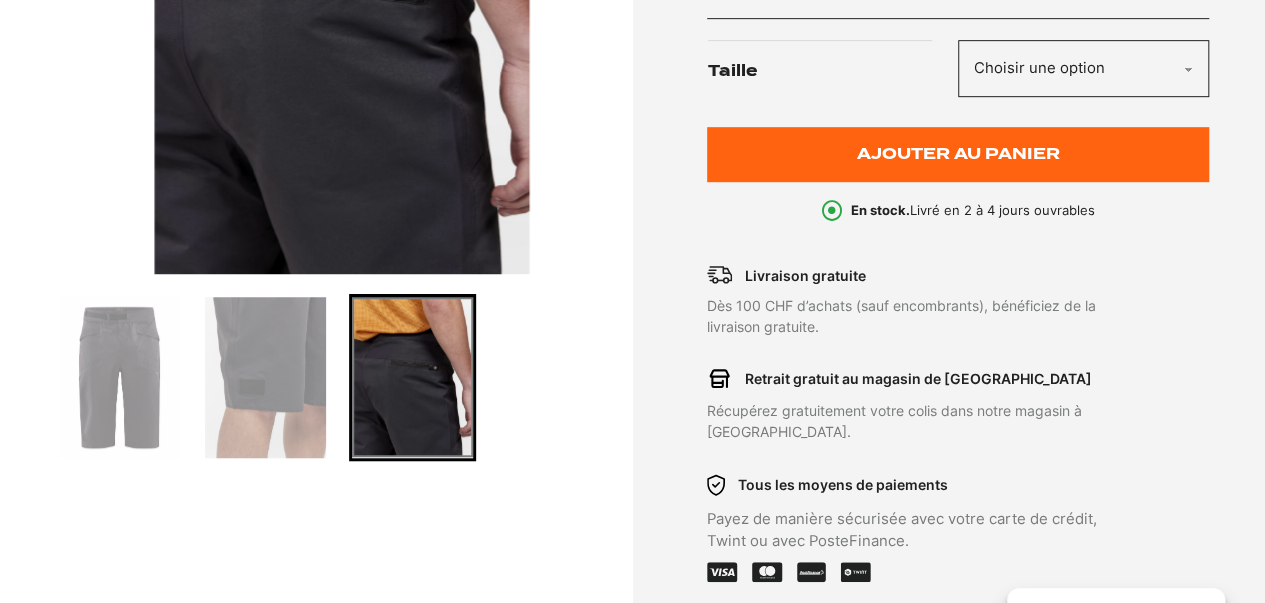 click at bounding box center [119, 377] 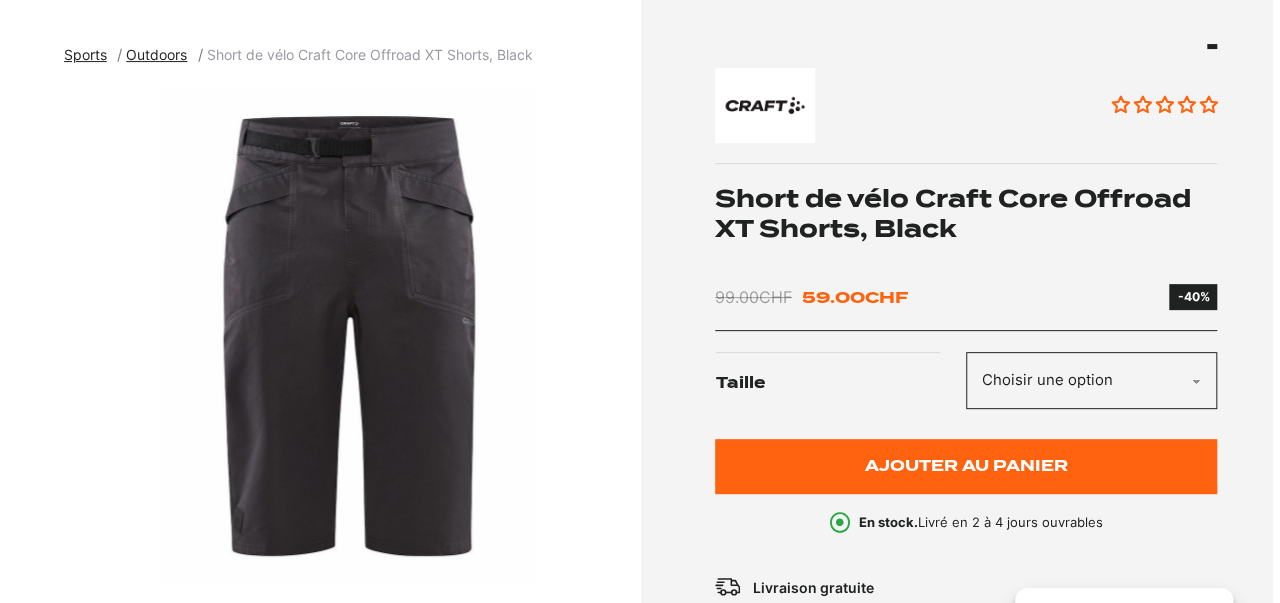 scroll, scrollTop: 0, scrollLeft: 0, axis: both 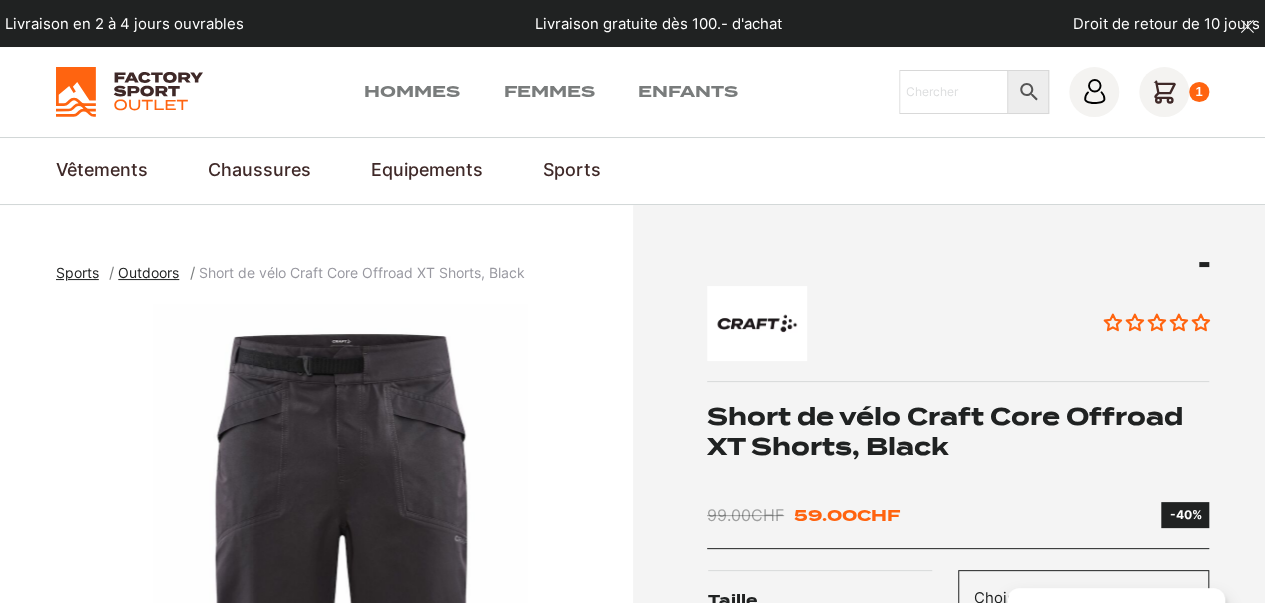 click 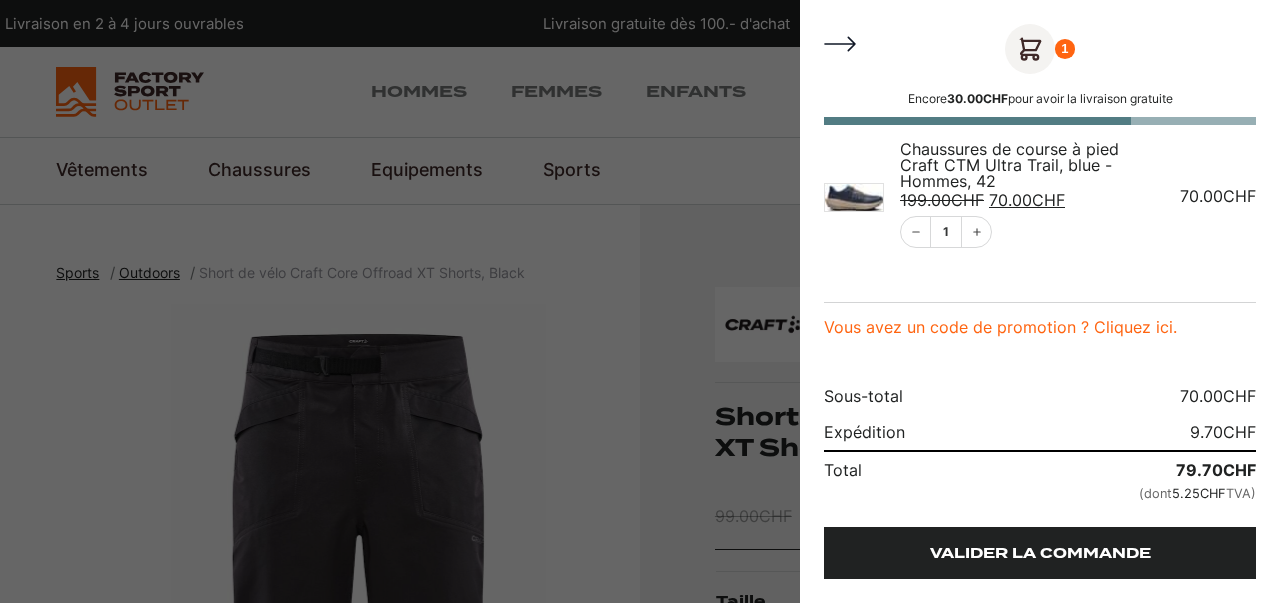 click on "Valider la commande" at bounding box center [1040, 553] 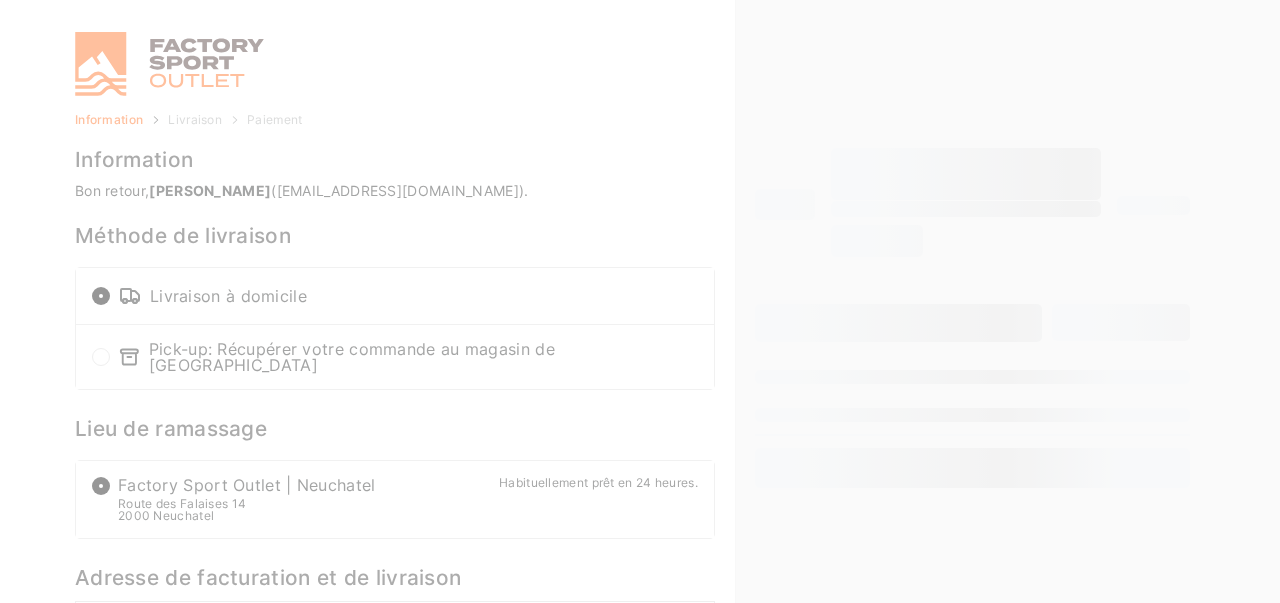 select on "VS" 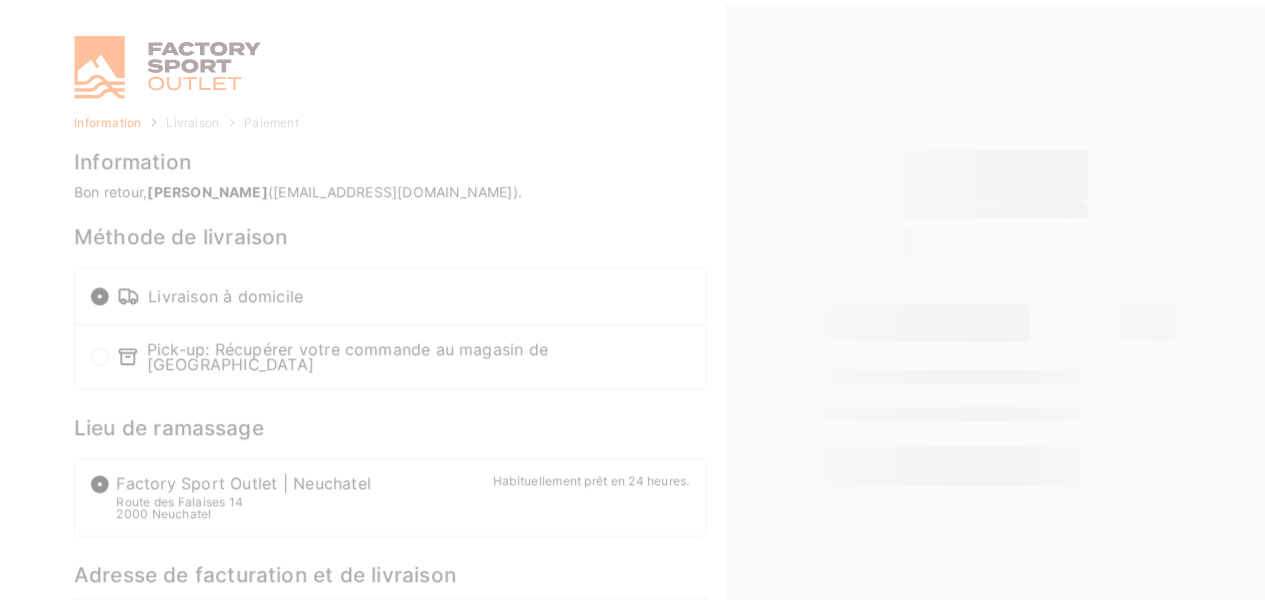 scroll, scrollTop: 0, scrollLeft: 0, axis: both 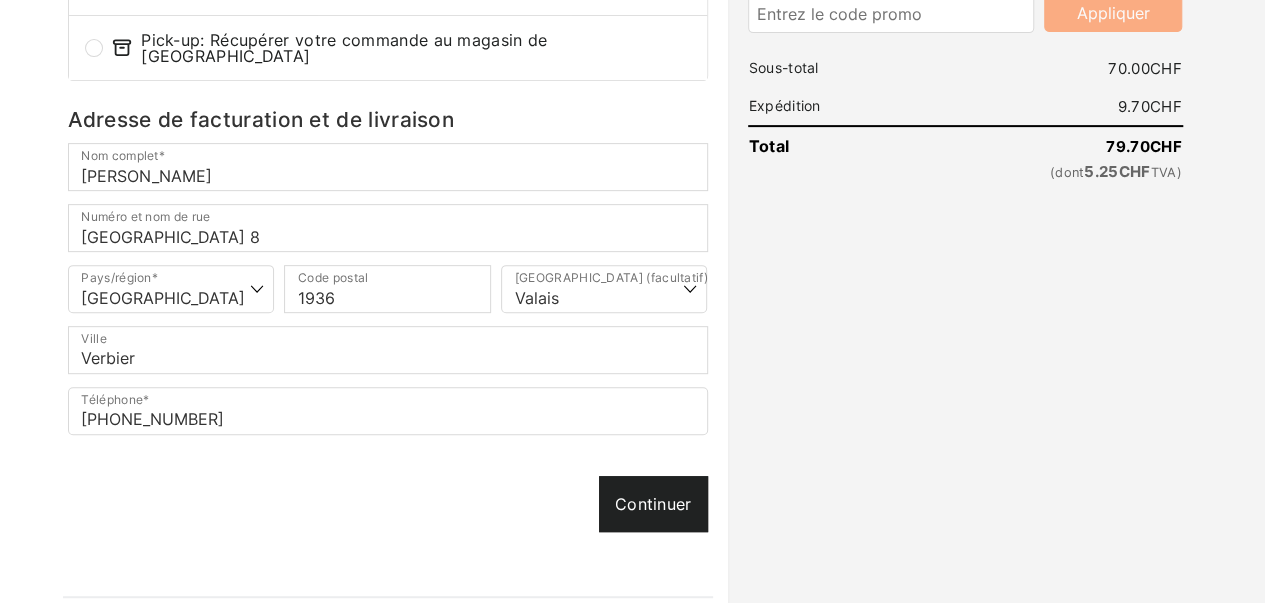 click on "Continuer" at bounding box center [653, 504] 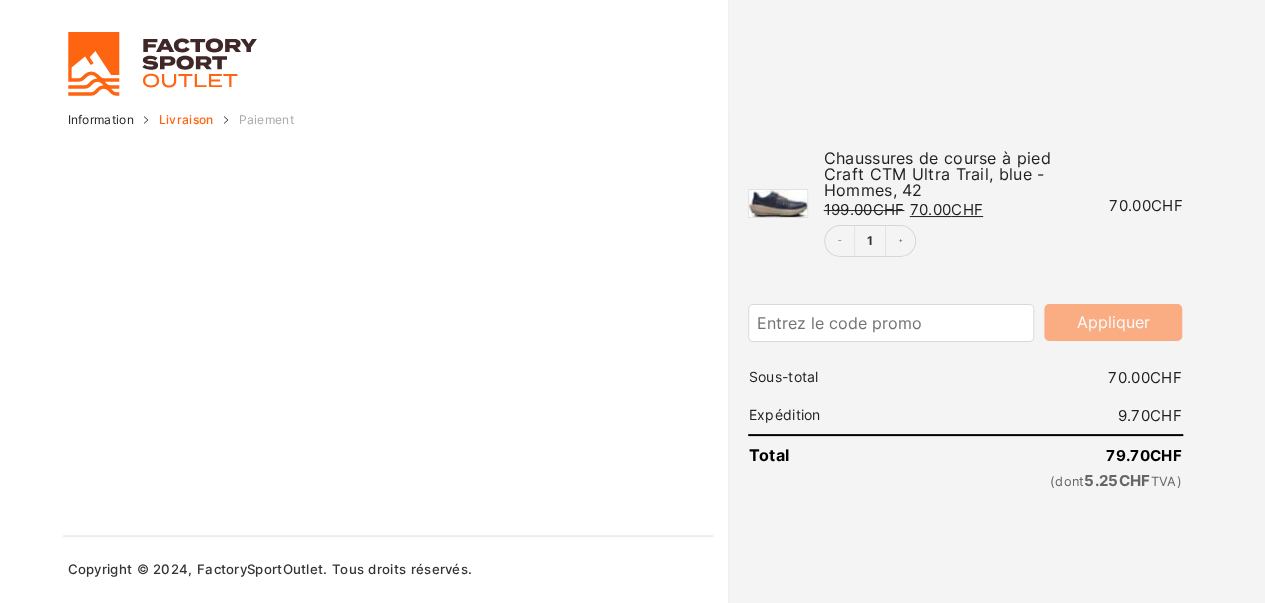 scroll, scrollTop: 0, scrollLeft: 0, axis: both 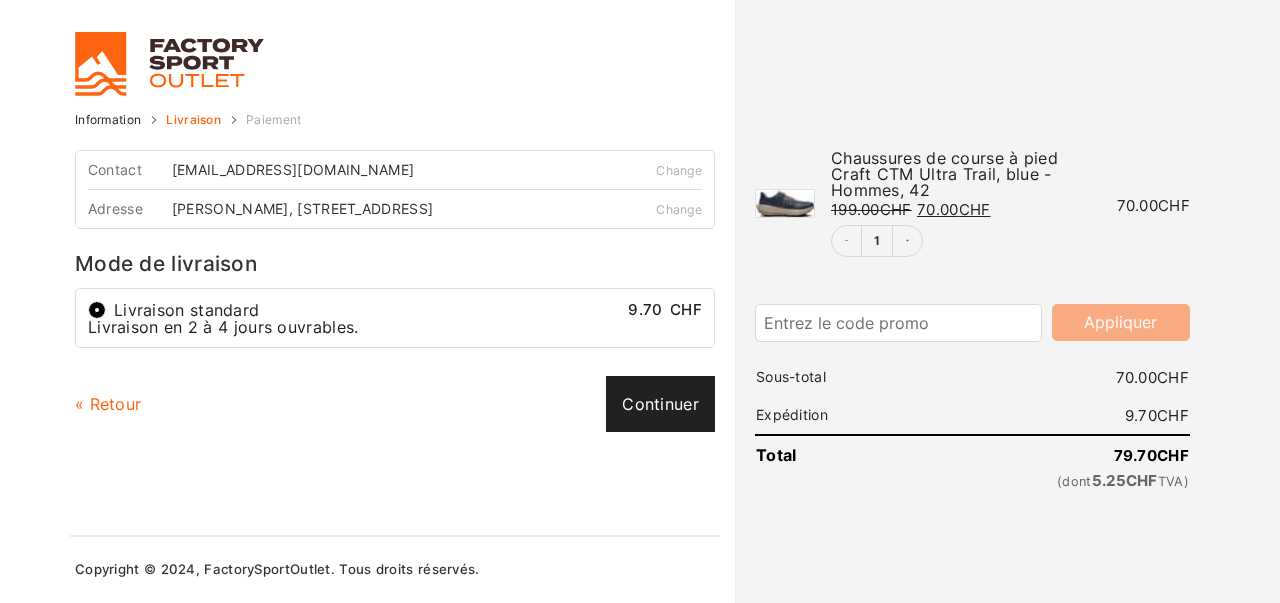 click on "Continuer" at bounding box center [660, 404] 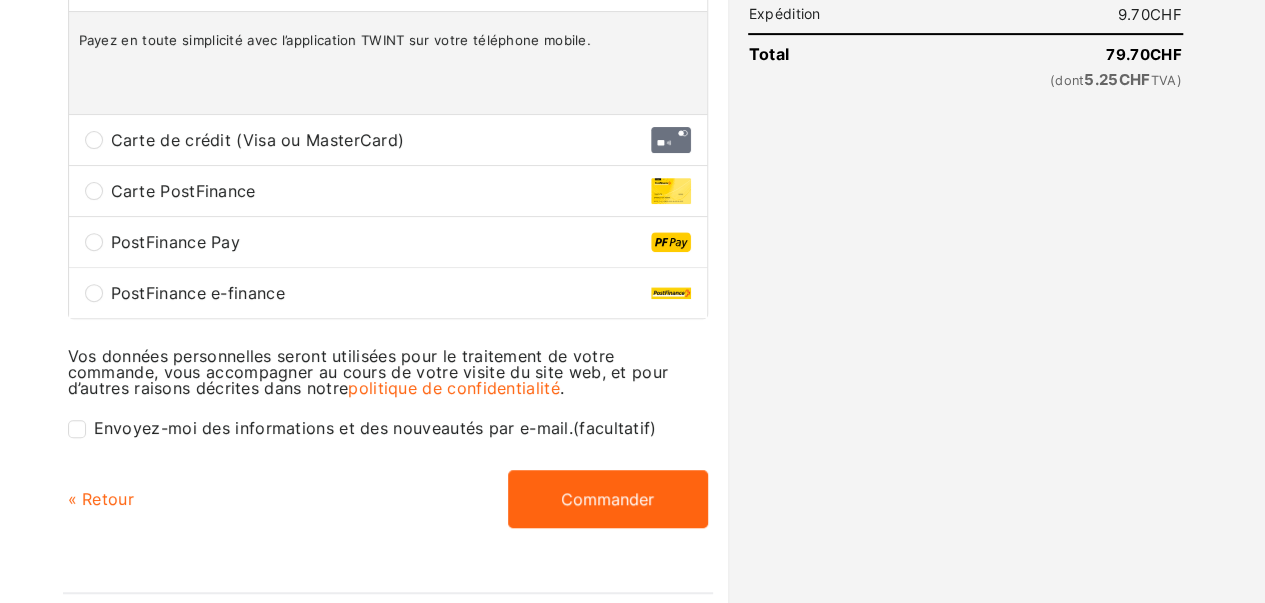 scroll, scrollTop: 460, scrollLeft: 0, axis: vertical 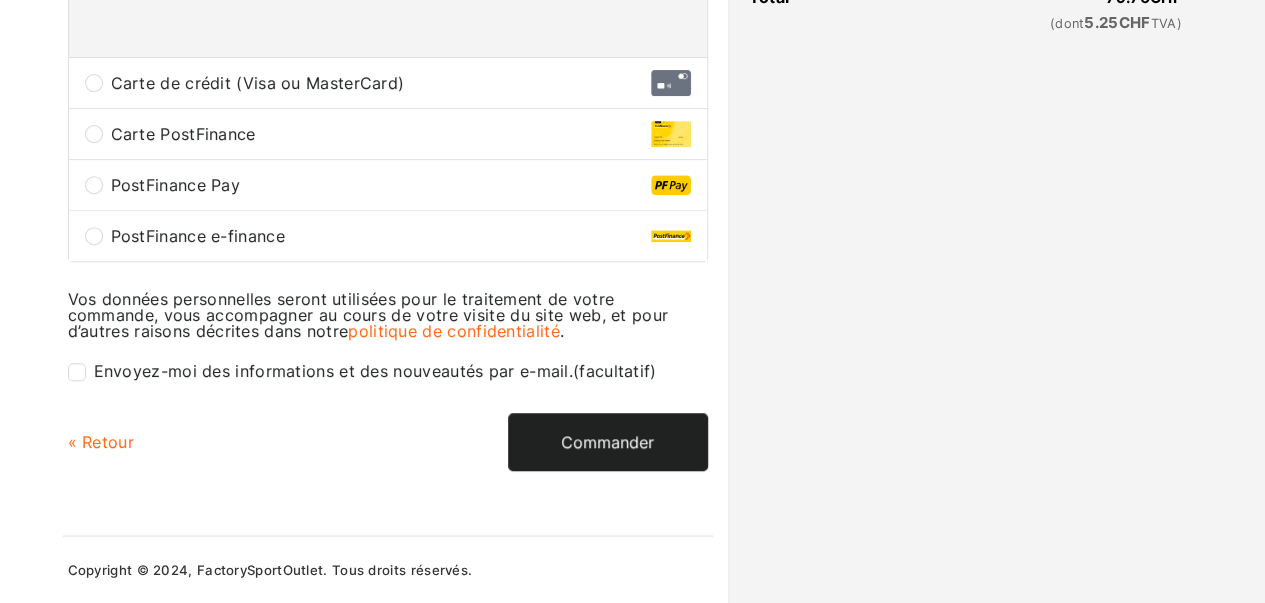 click on "Commander" at bounding box center (608, 442) 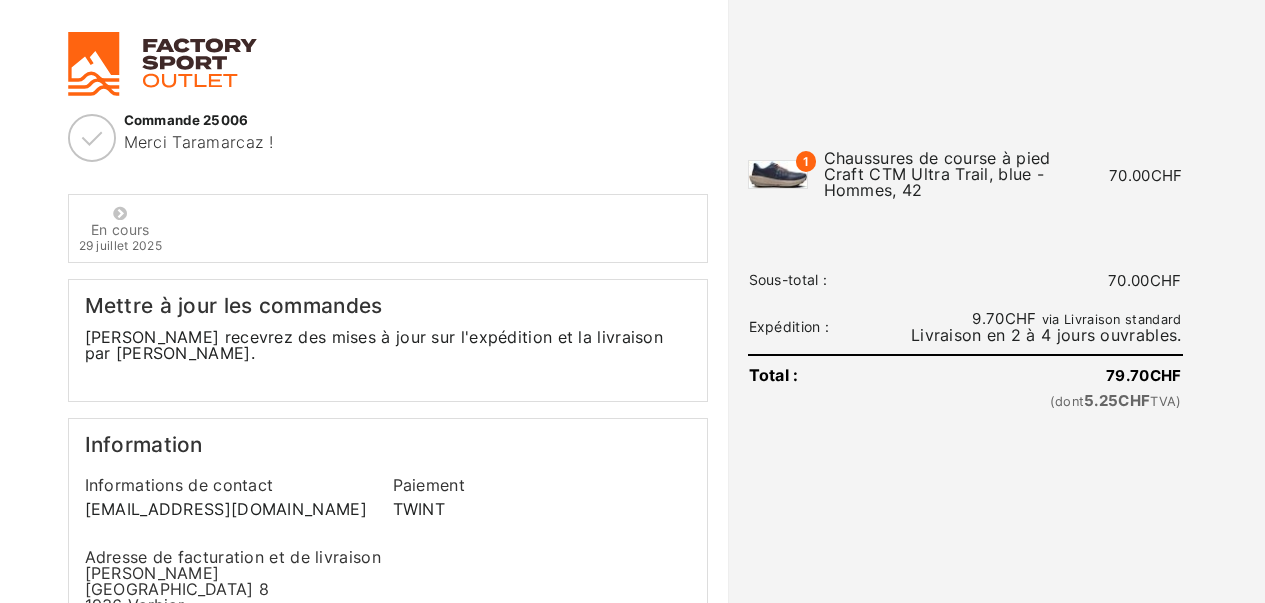 scroll, scrollTop: 0, scrollLeft: 0, axis: both 